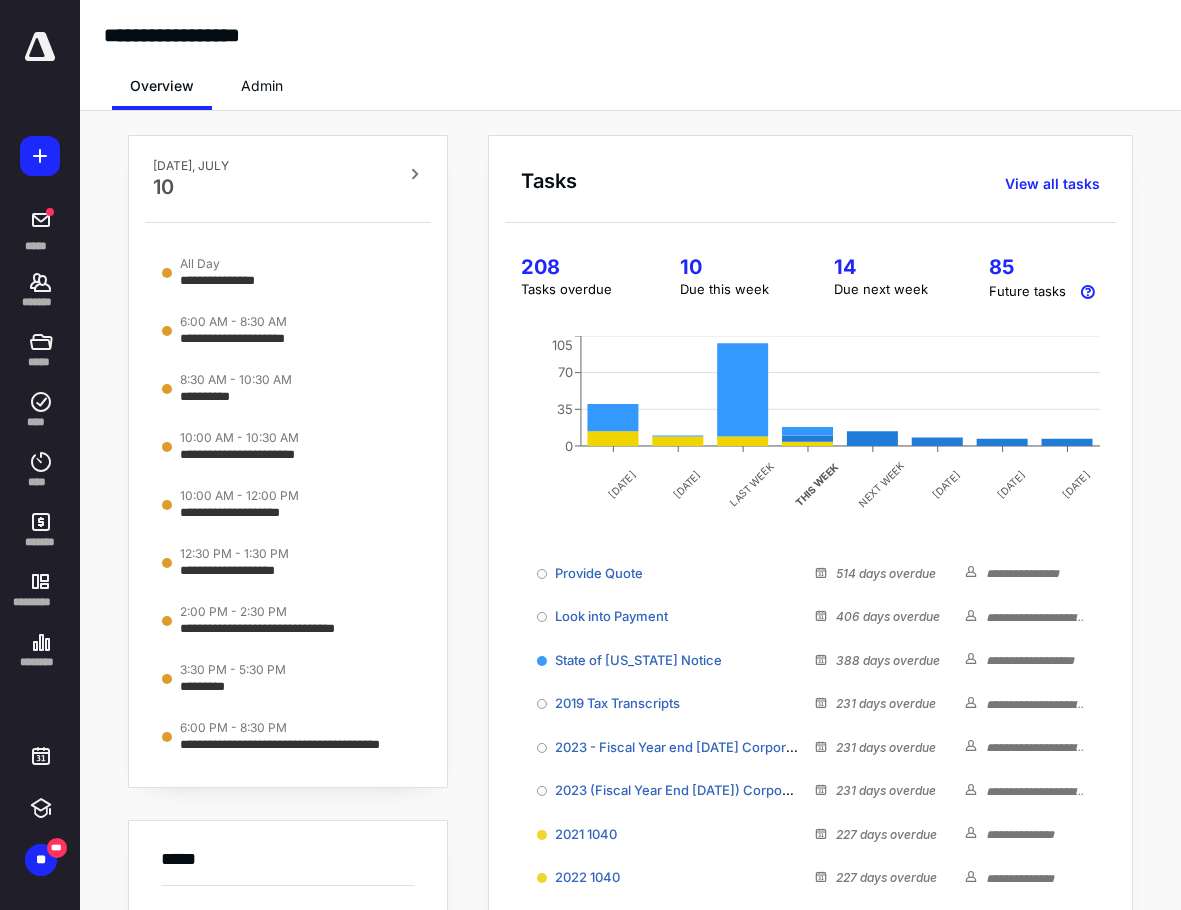 scroll, scrollTop: 0, scrollLeft: 0, axis: both 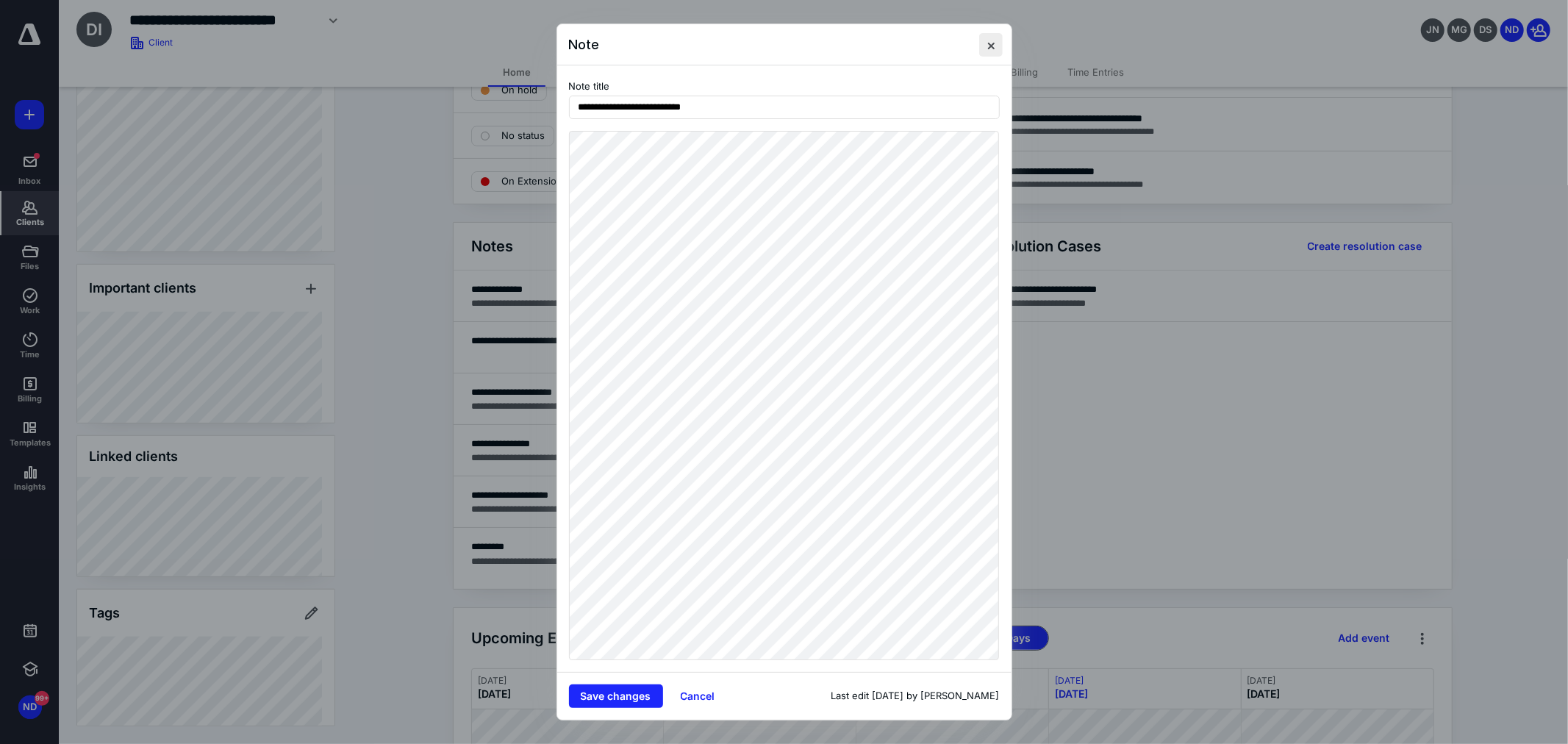 click at bounding box center (991, 45) 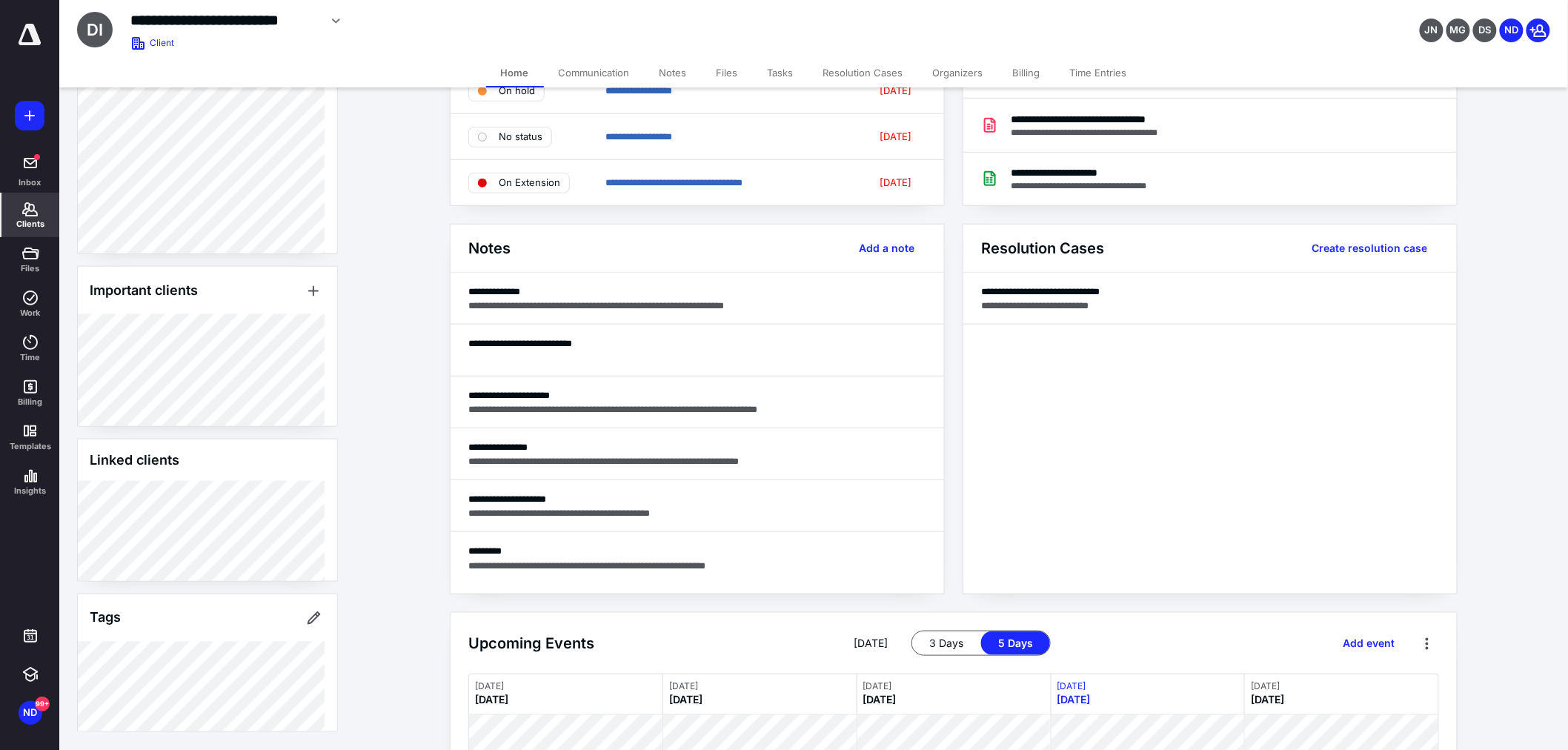 click on "Clients" at bounding box center [30, 224] 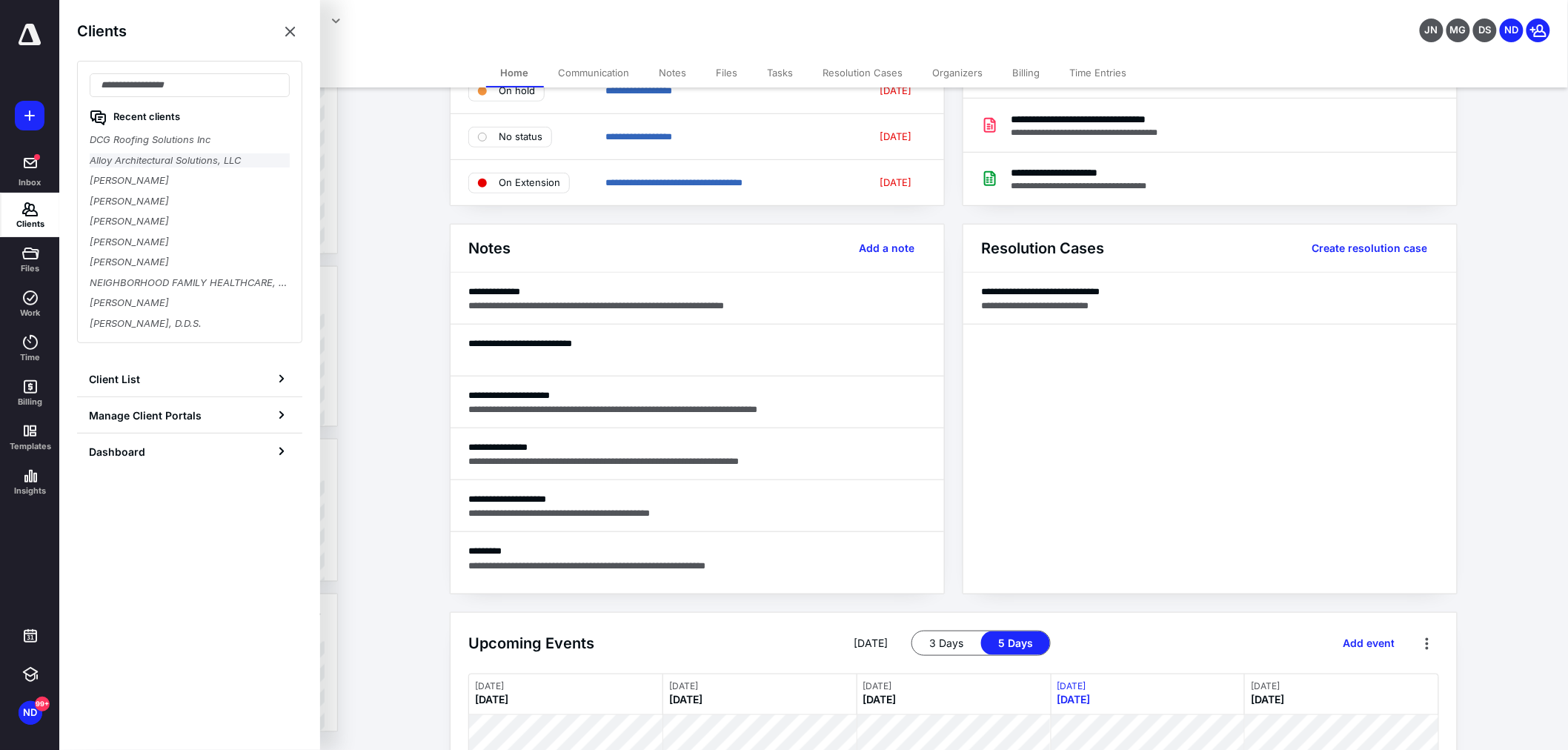 click on "Alloy Architectural Solutions, LLC" at bounding box center (190, 161) 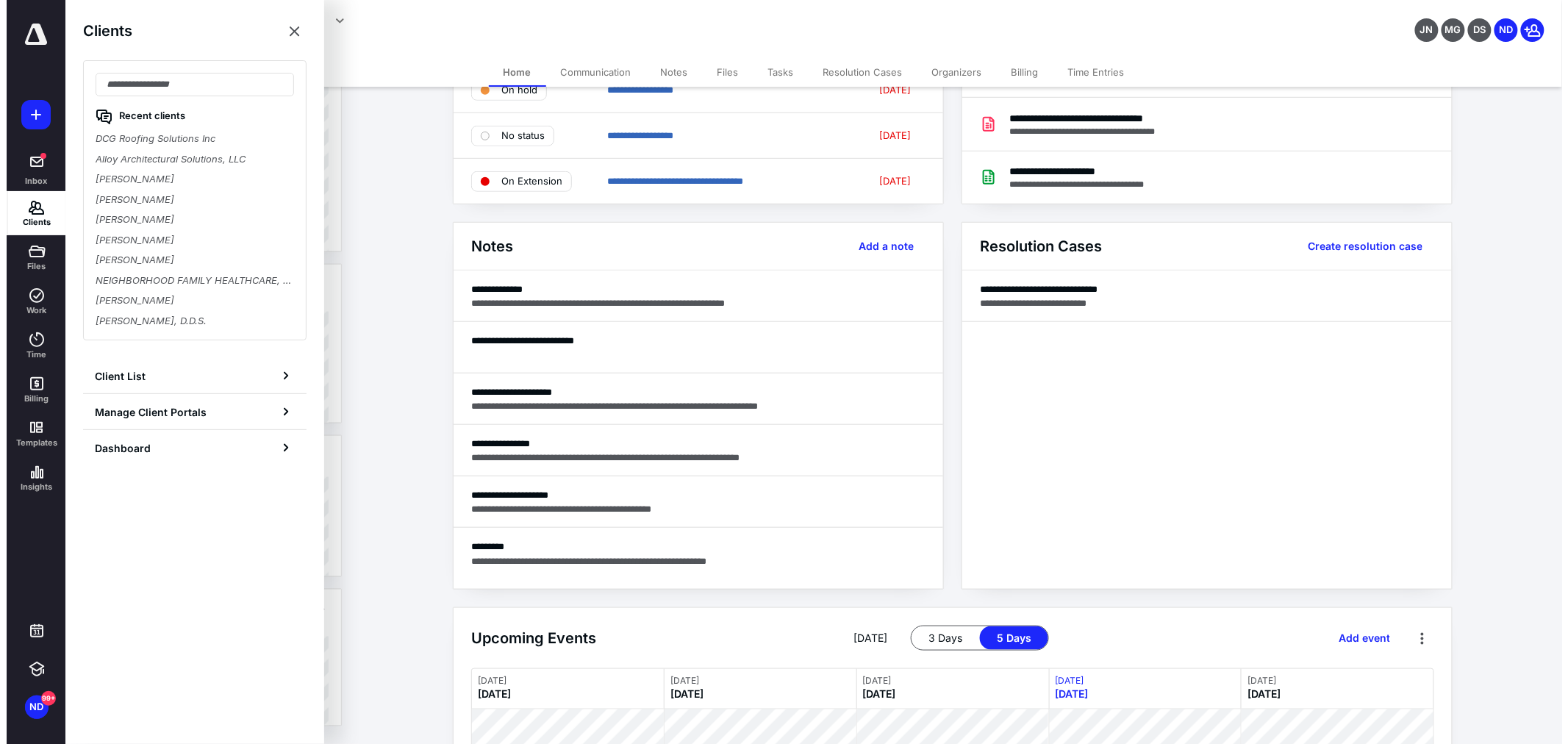 scroll, scrollTop: 0, scrollLeft: 0, axis: both 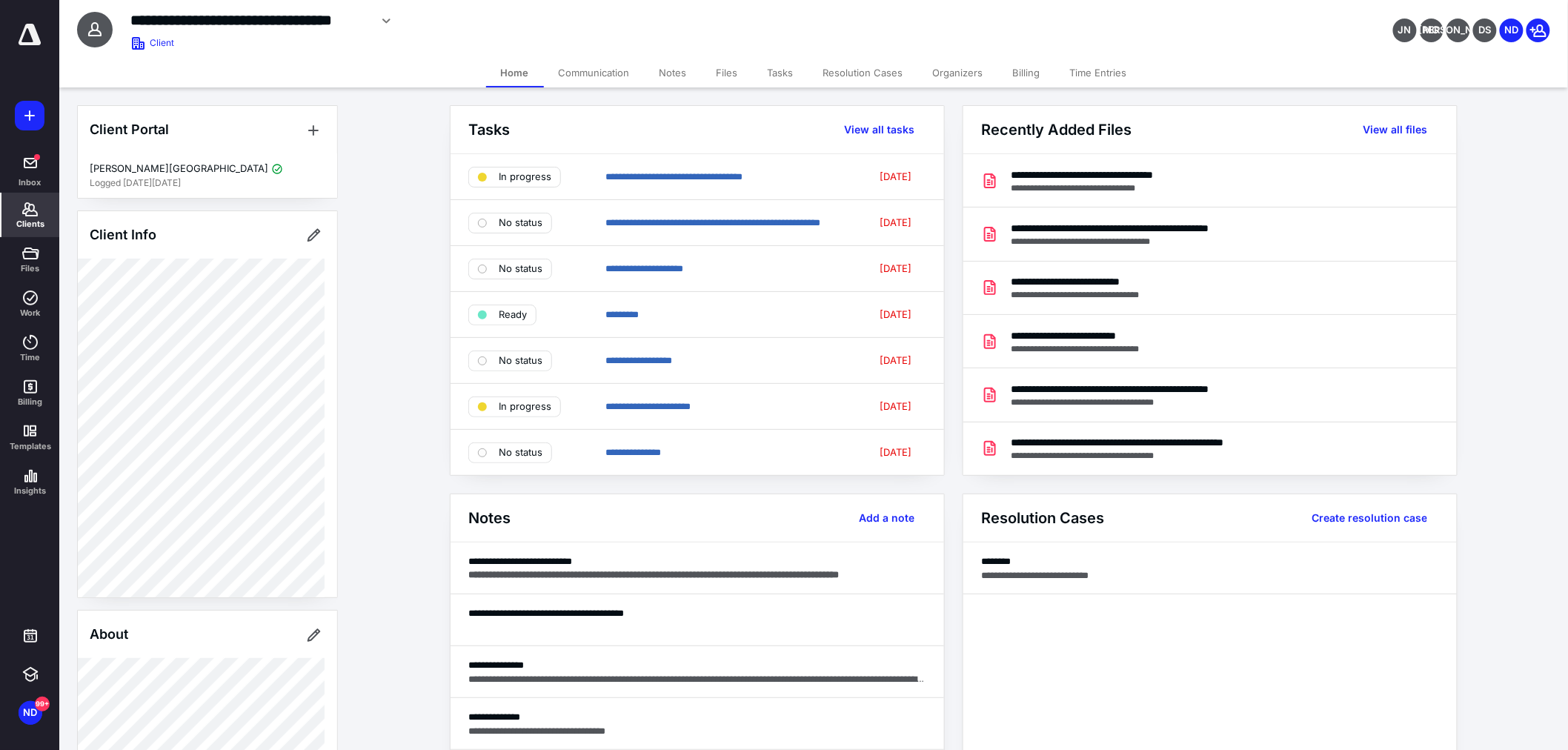 click on "Files" at bounding box center (727, 73) 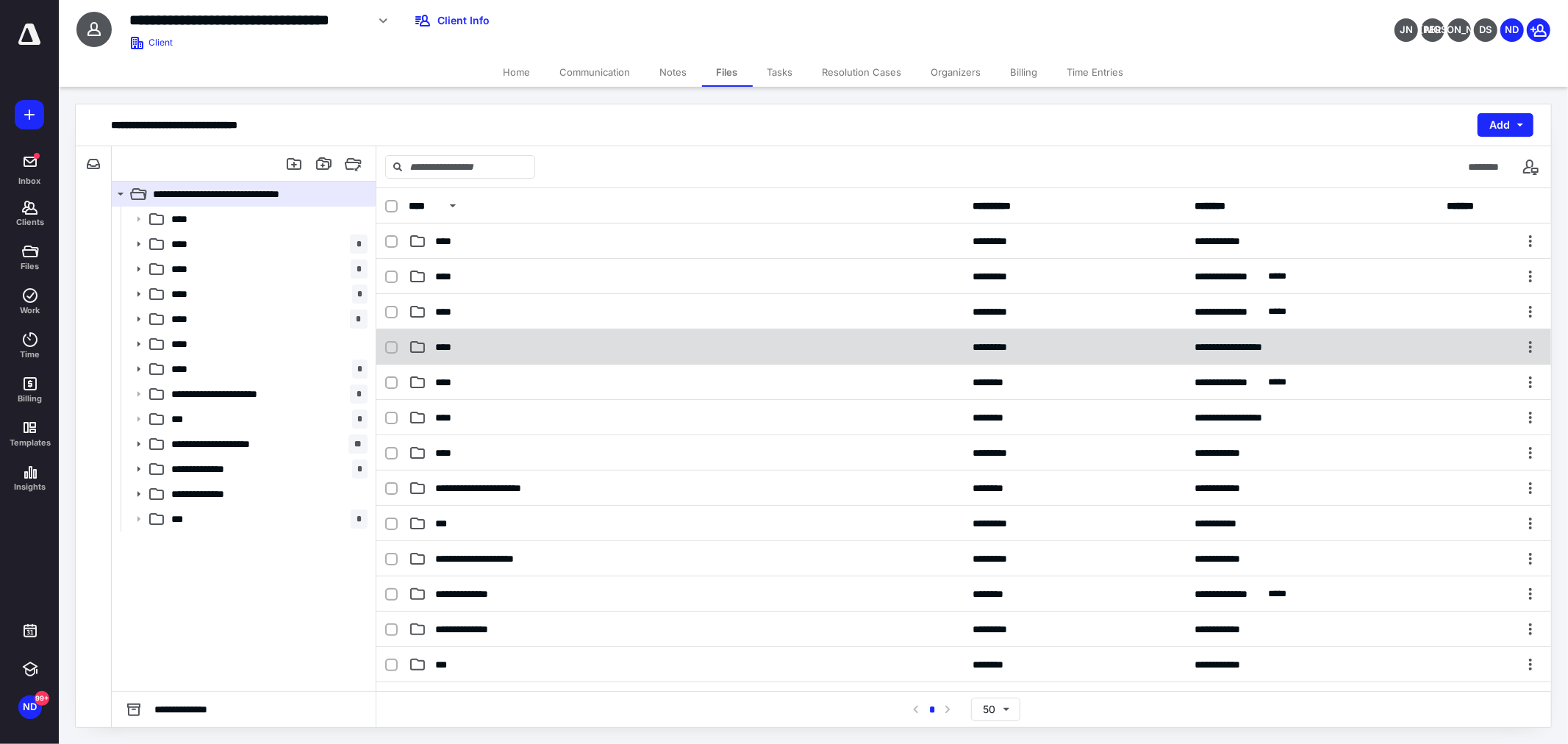 click on "**********" at bounding box center (964, 347) 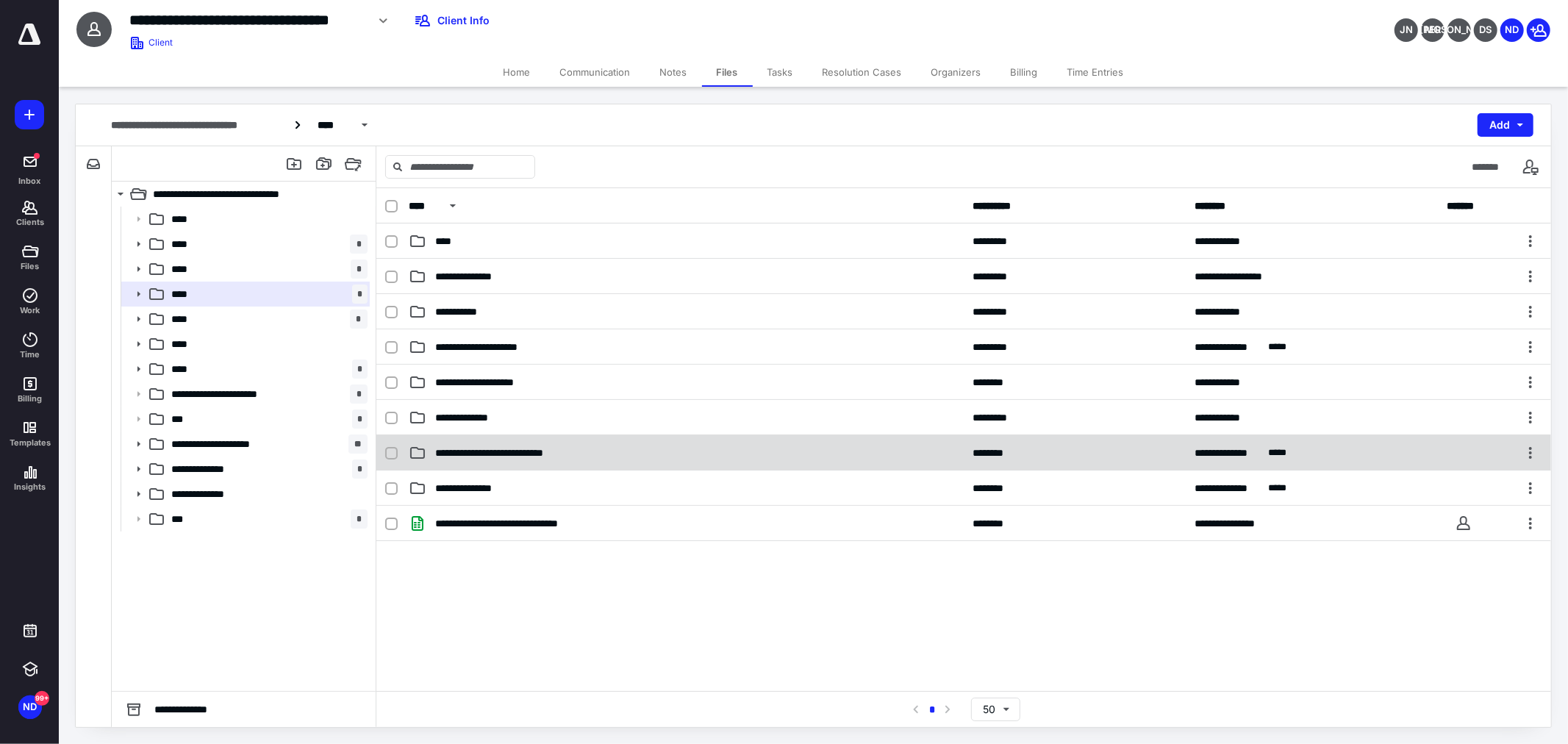 click on "**********" at bounding box center [964, 453] 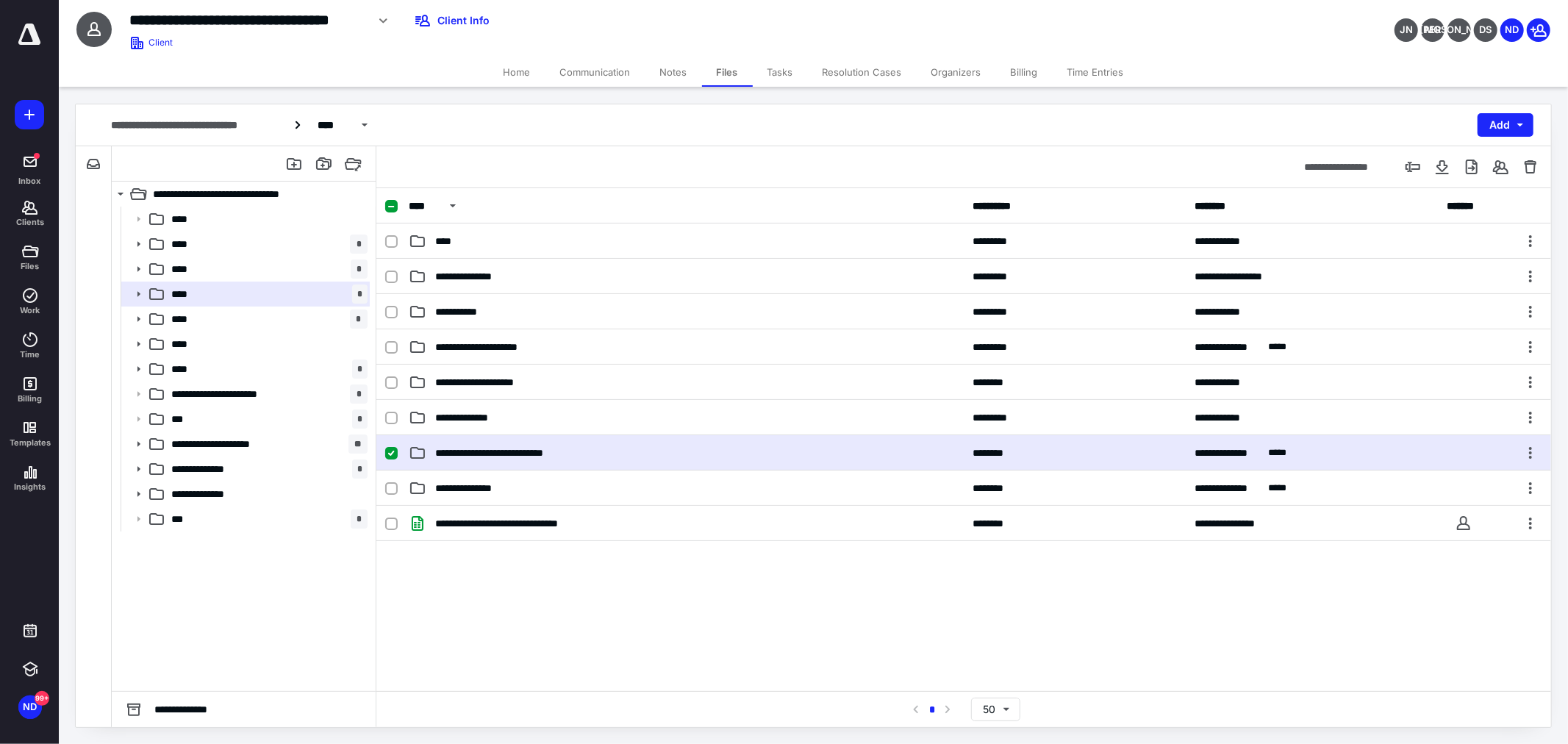 click on "**********" at bounding box center [964, 453] 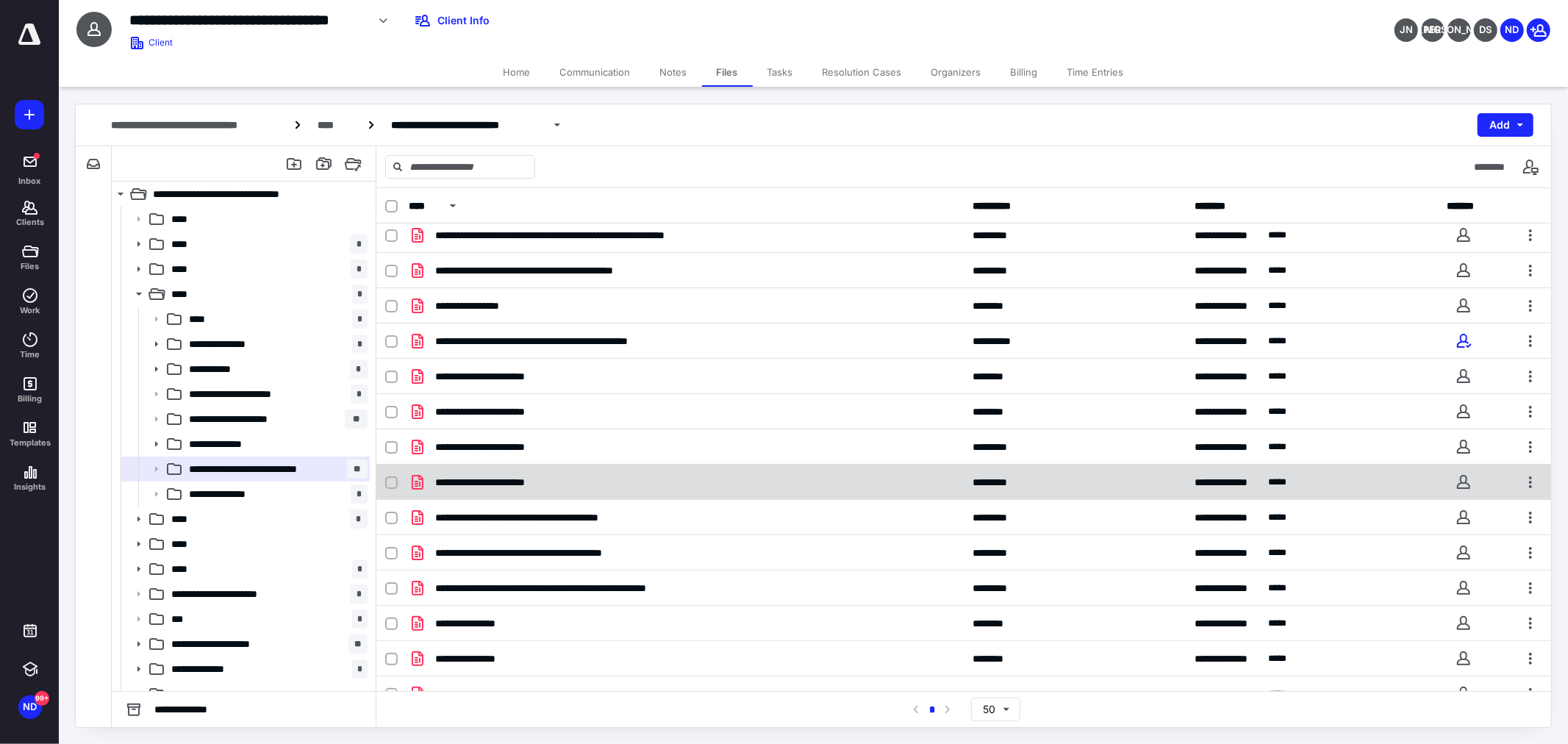 scroll, scrollTop: 134, scrollLeft: 0, axis: vertical 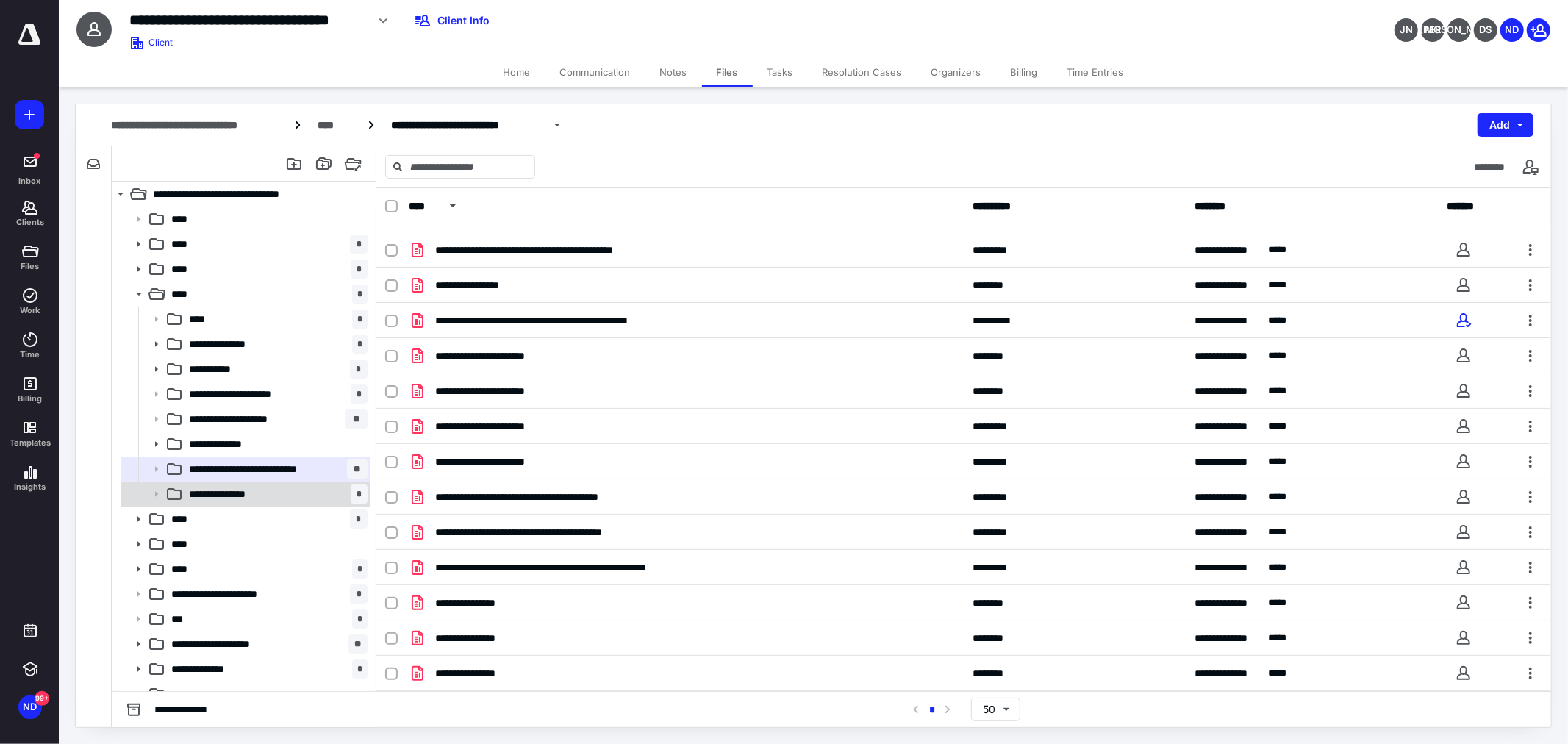click on "**********" at bounding box center [226, 494] 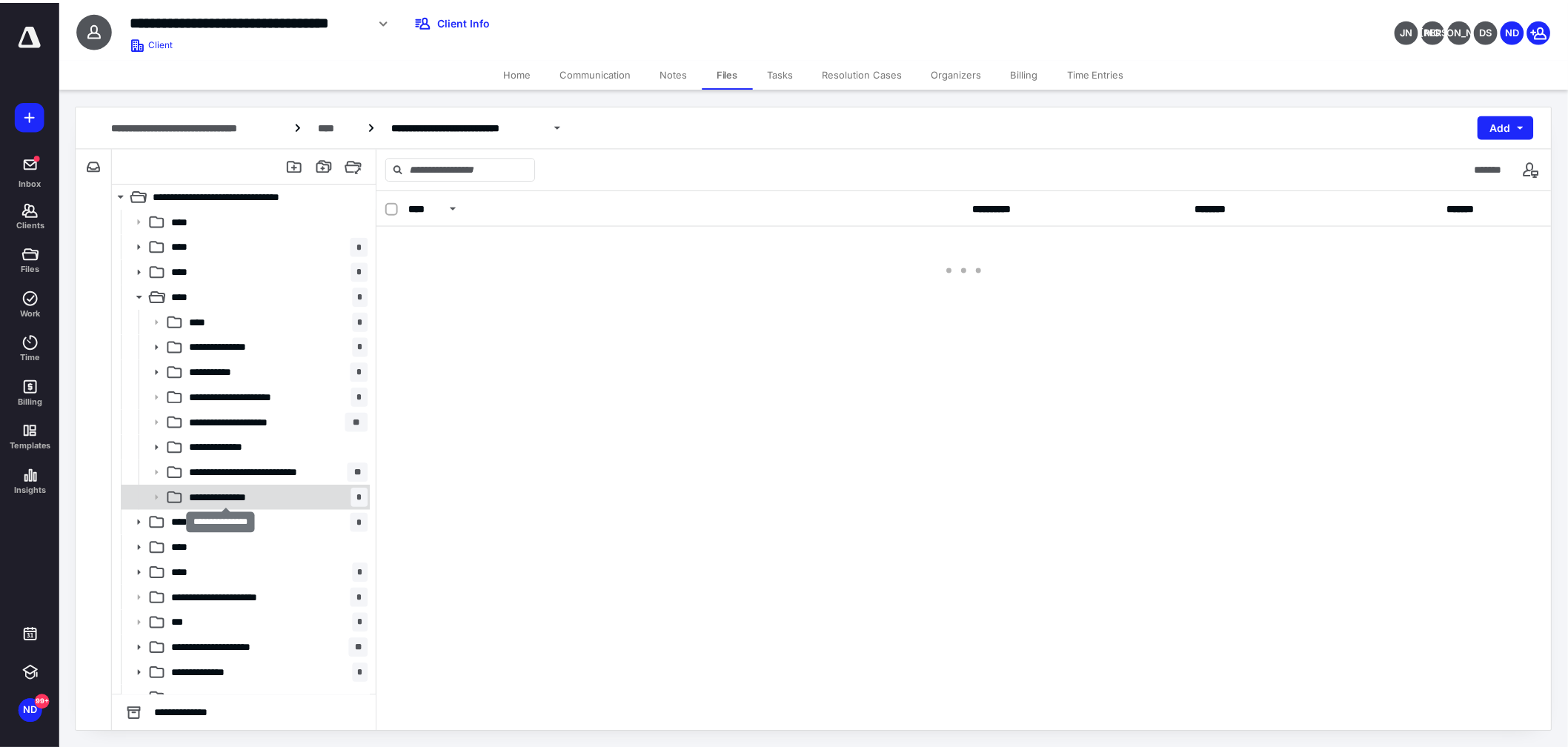scroll, scrollTop: 0, scrollLeft: 0, axis: both 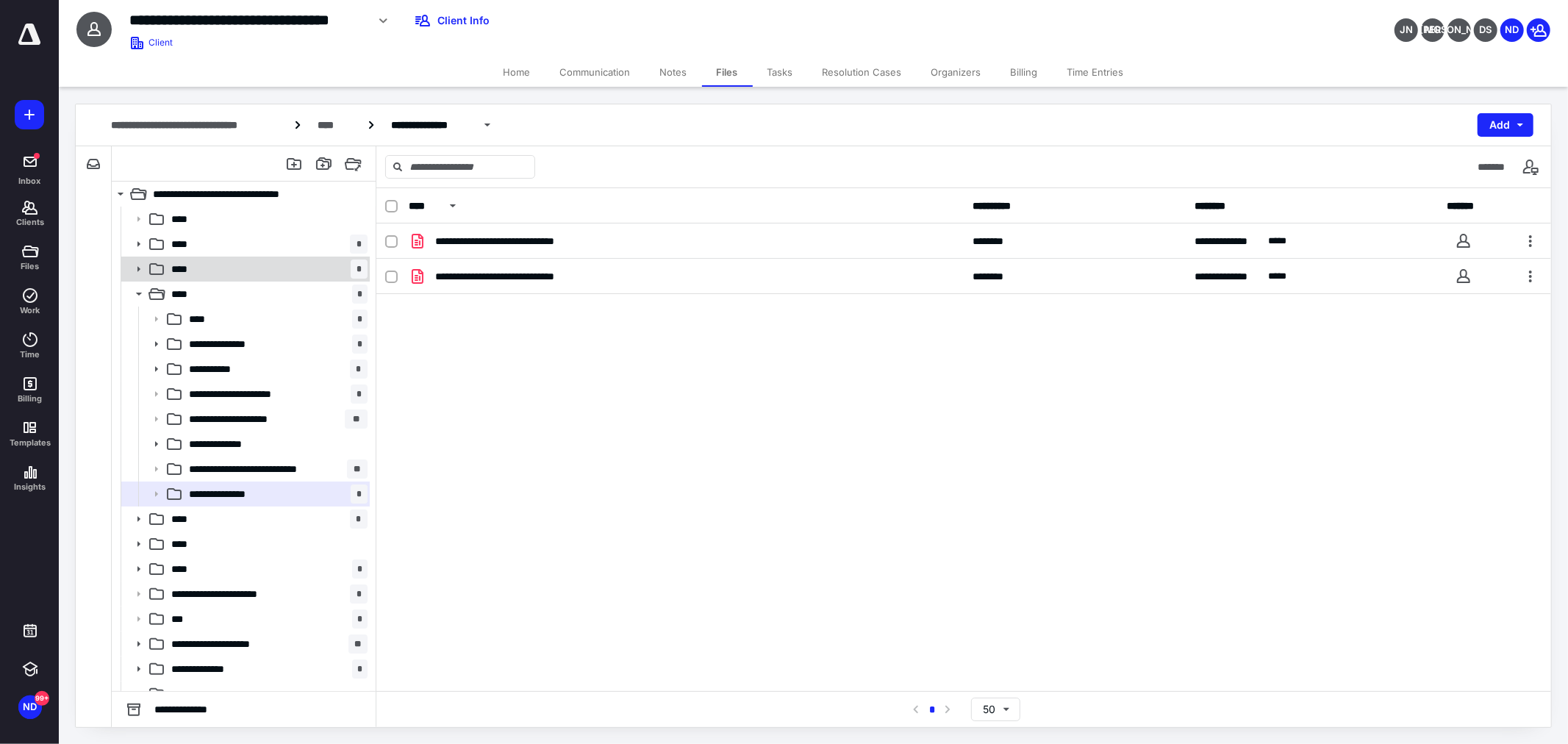click on "**** *" at bounding box center [266, 269] 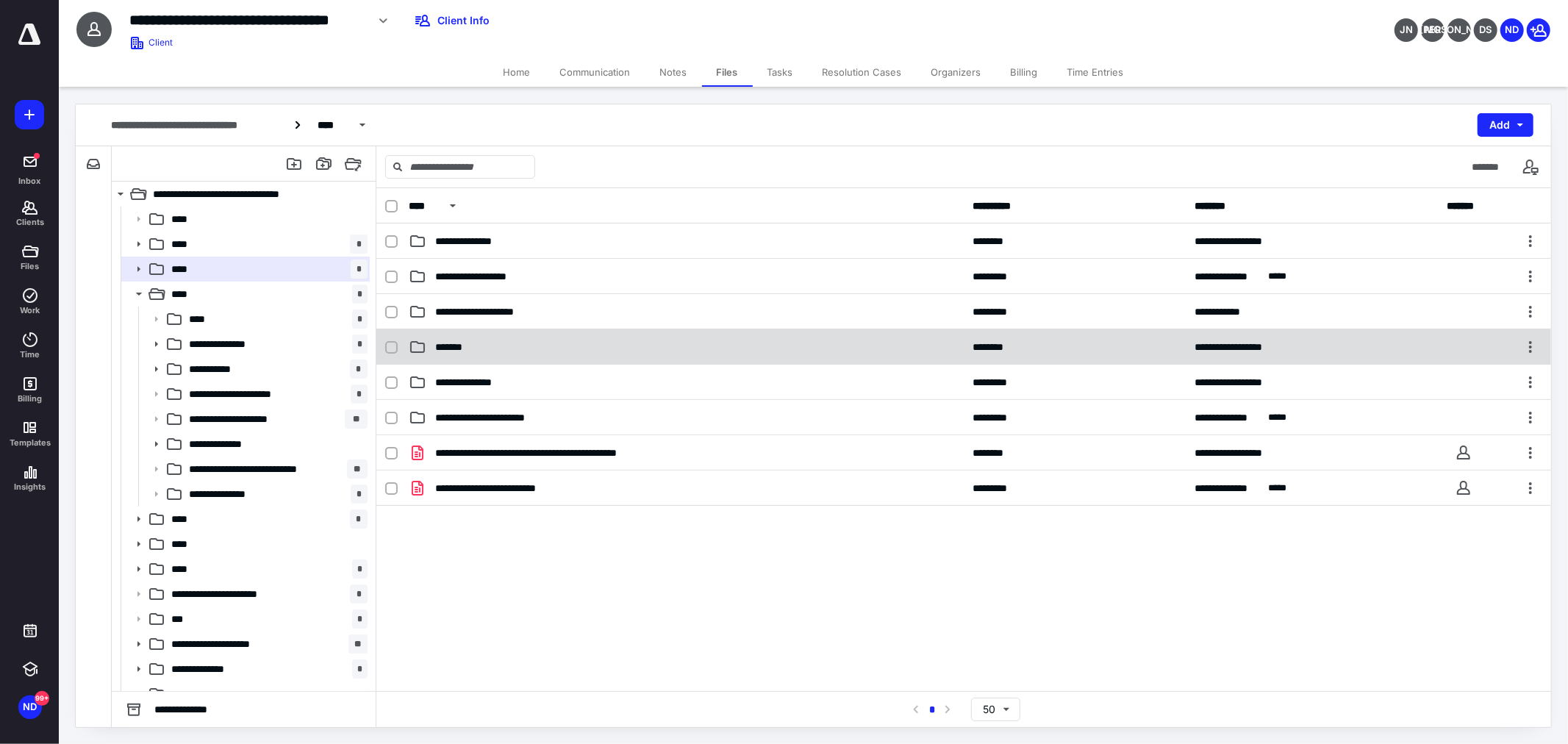 click on "*******" at bounding box center (686, 347) 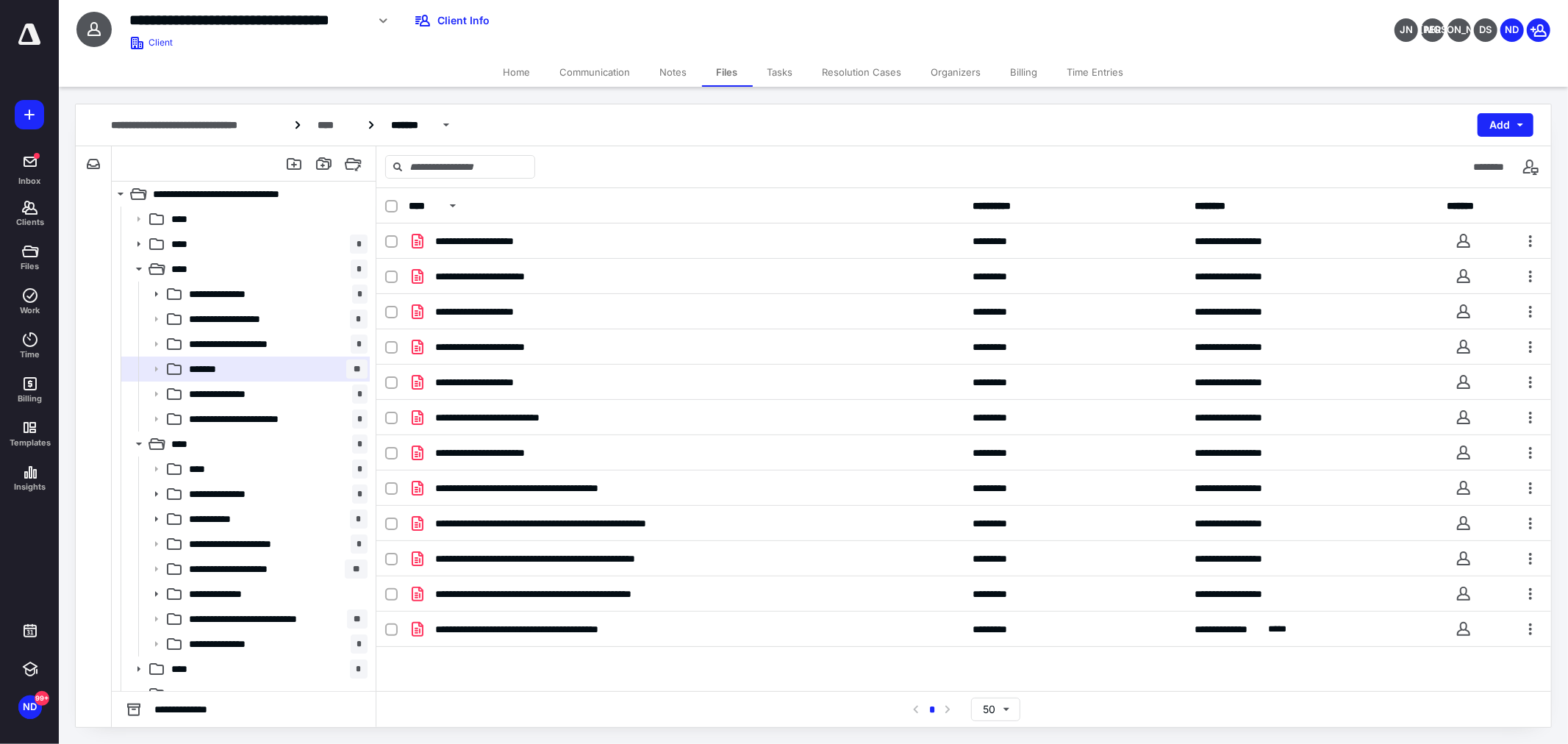 click on "Home" at bounding box center [517, 72] 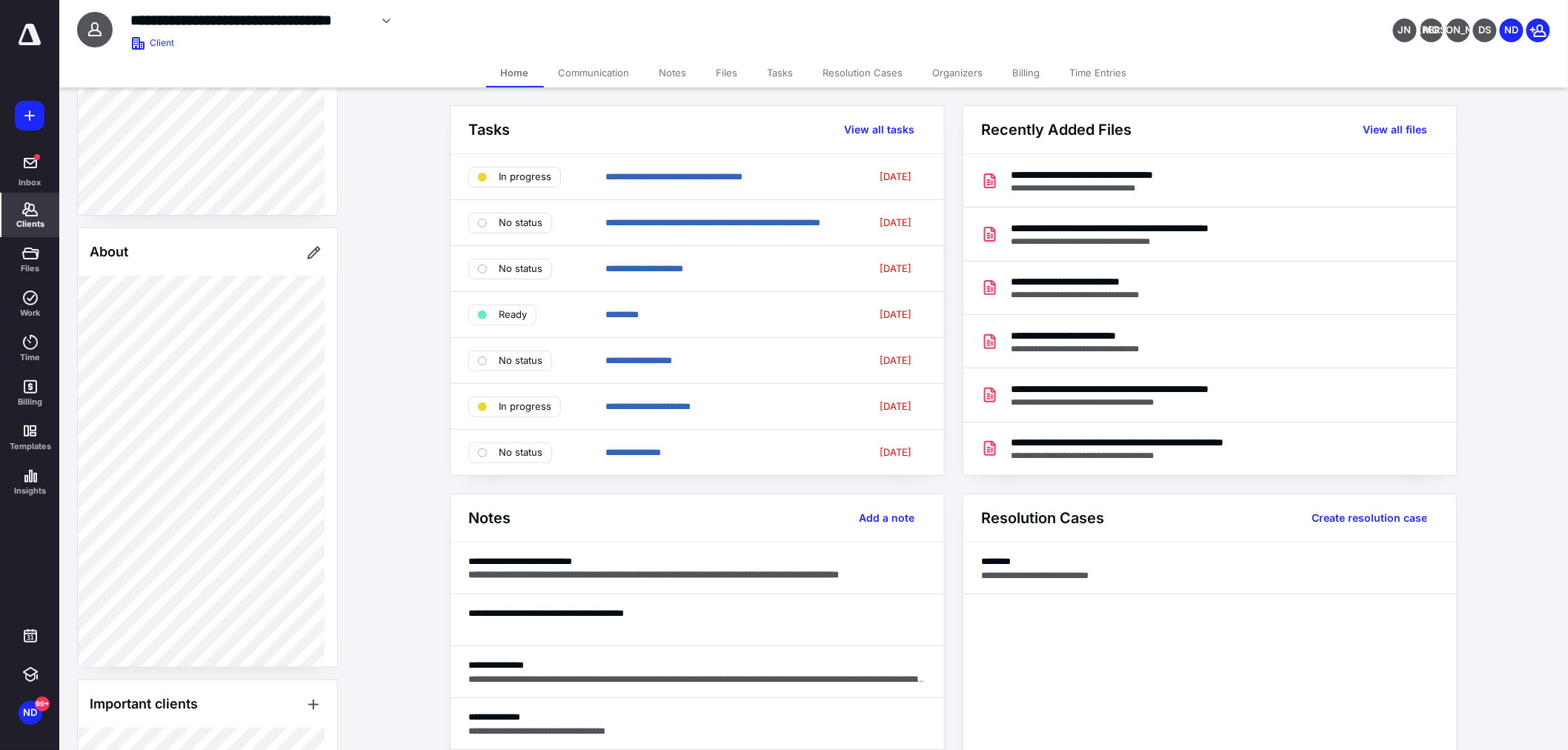 scroll, scrollTop: 576, scrollLeft: 0, axis: vertical 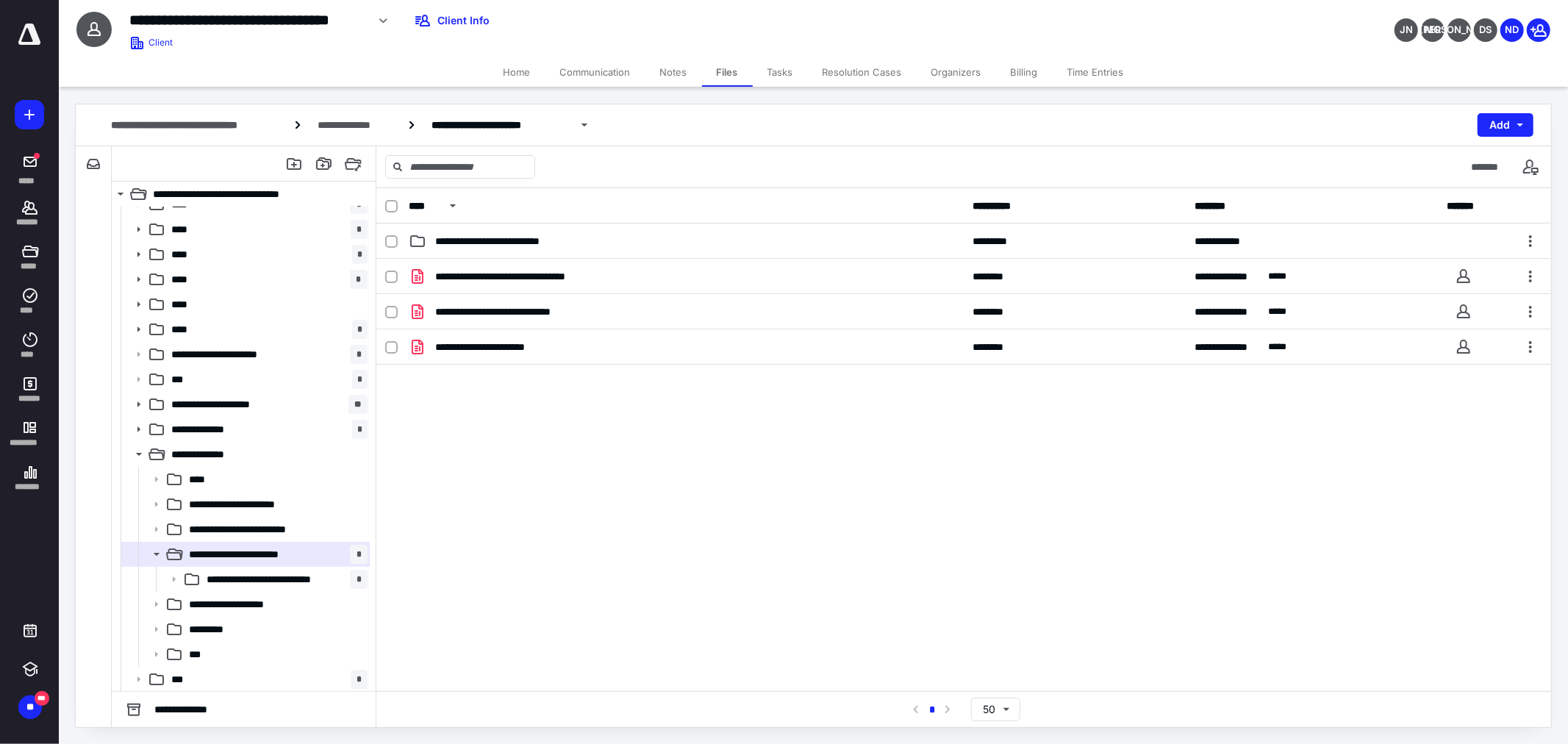 click 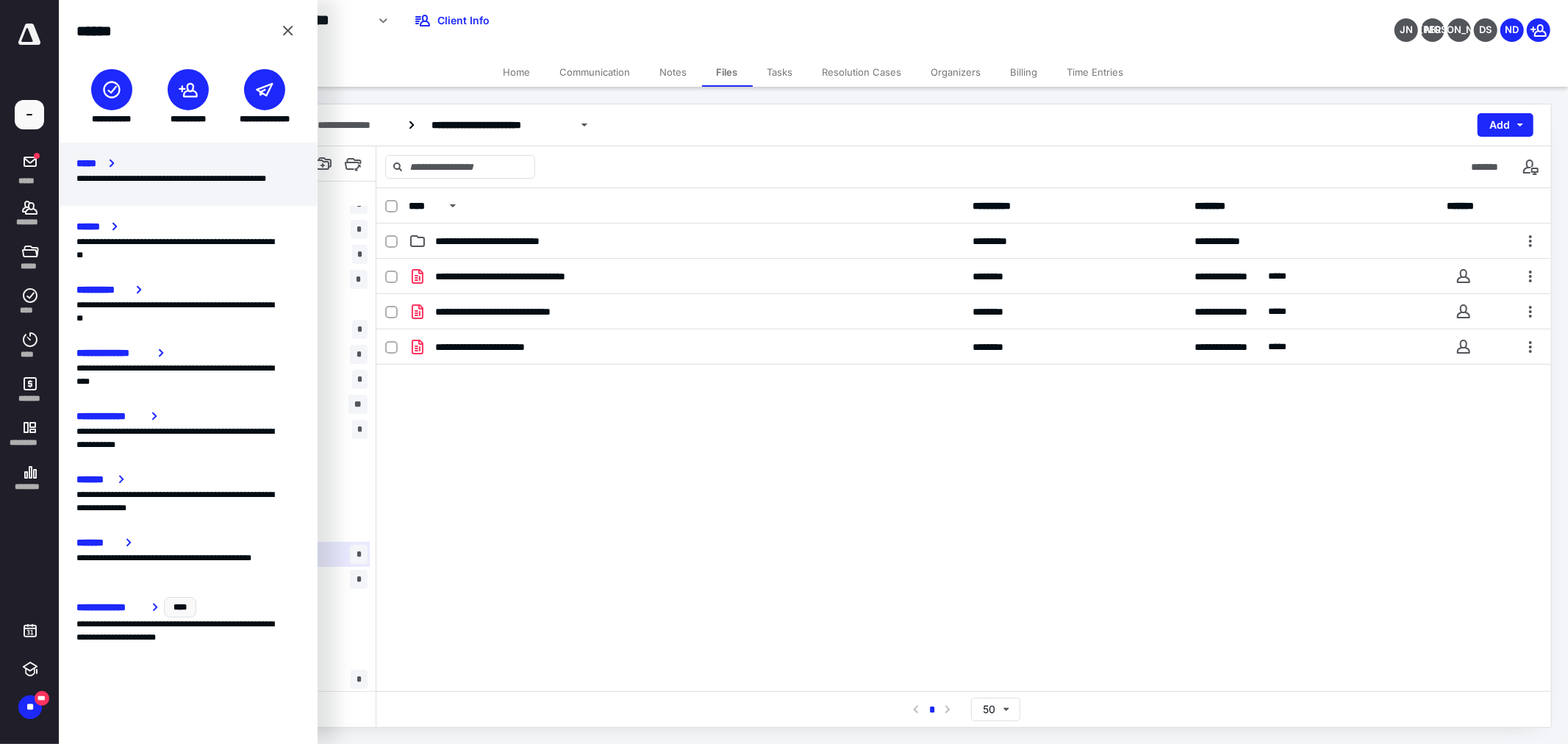 click on "*****" at bounding box center [90, 163] 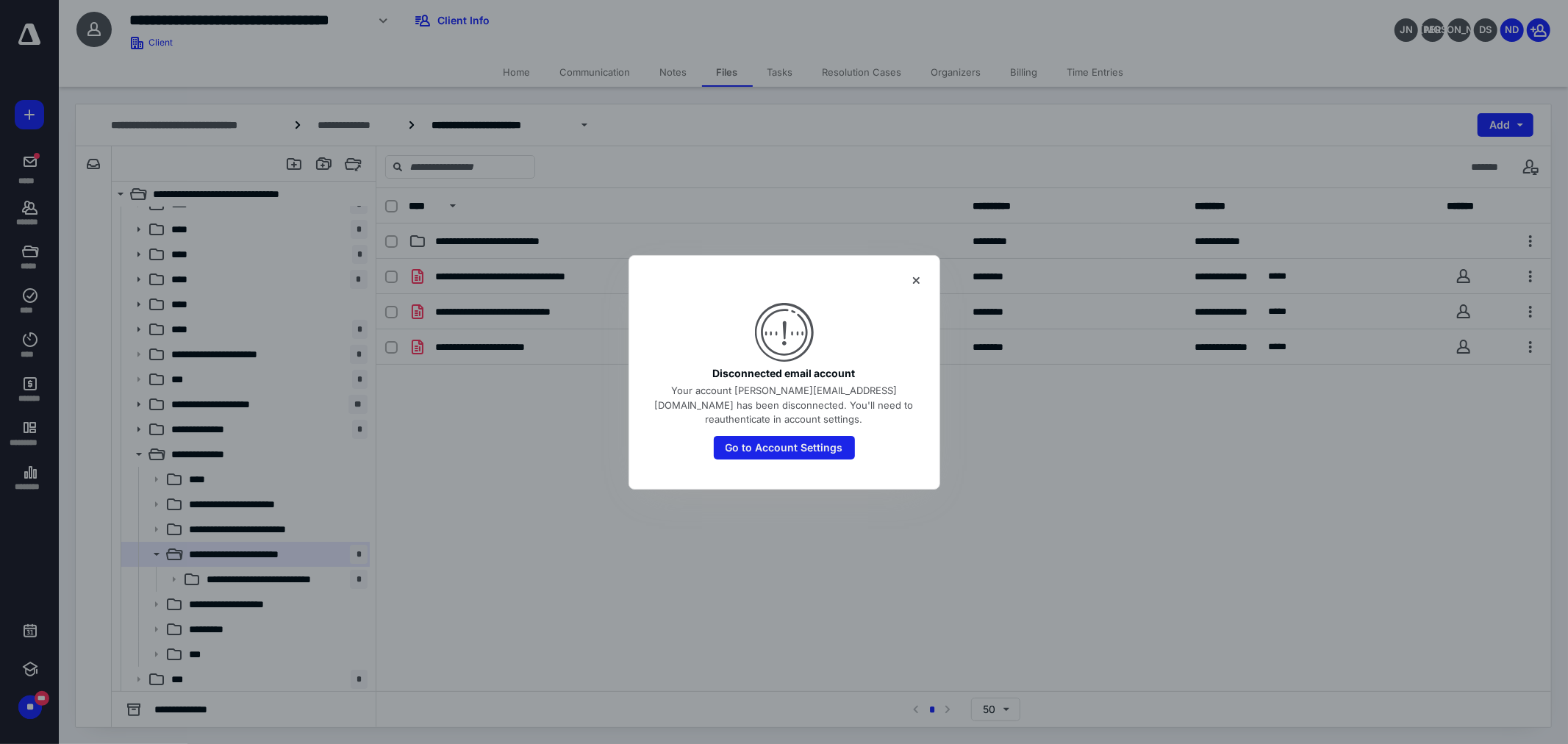 click on "Go to Account Settings" at bounding box center [784, 448] 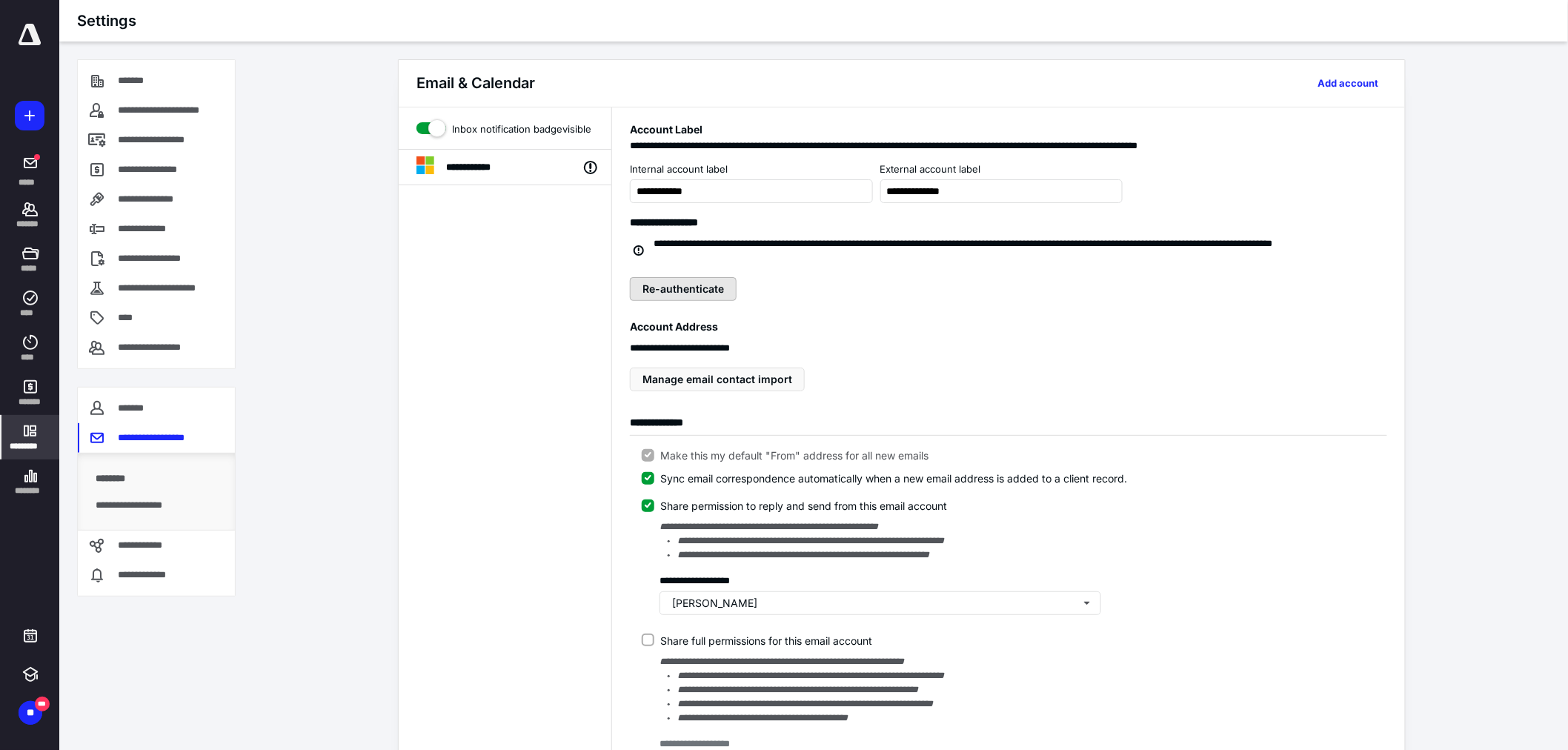 click on "Re-authenticate" at bounding box center (683, 289) 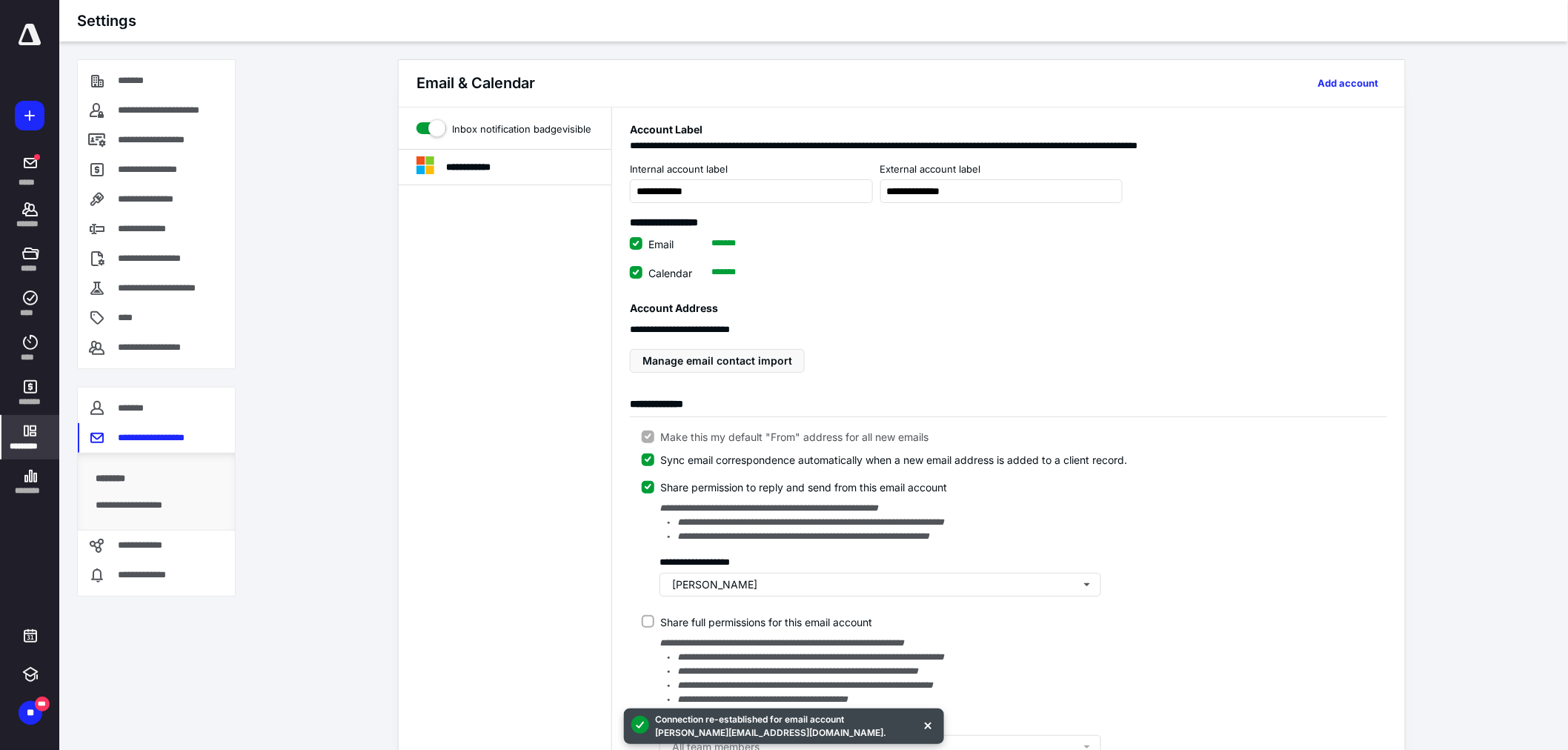 click 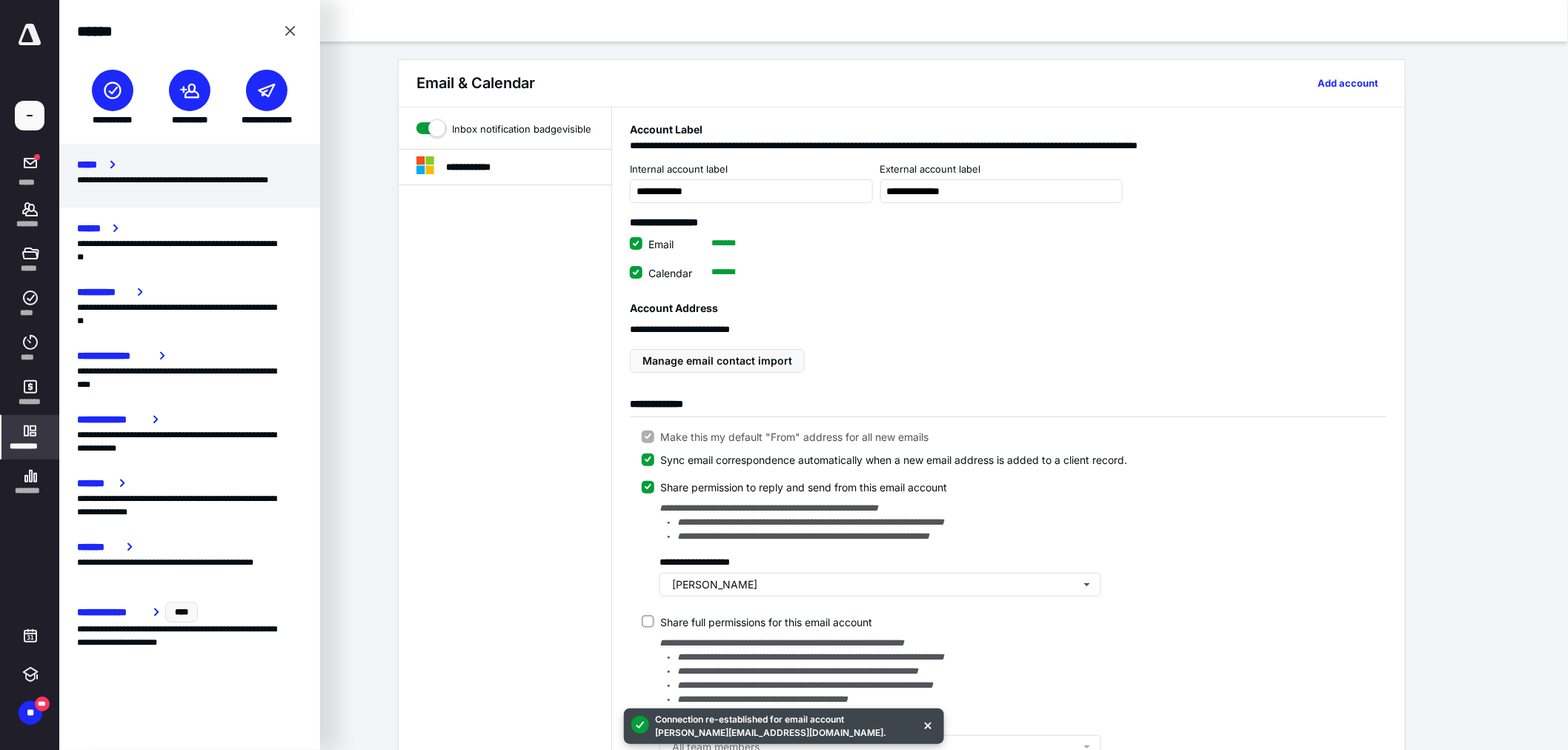 click on "*****" at bounding box center [90, 165] 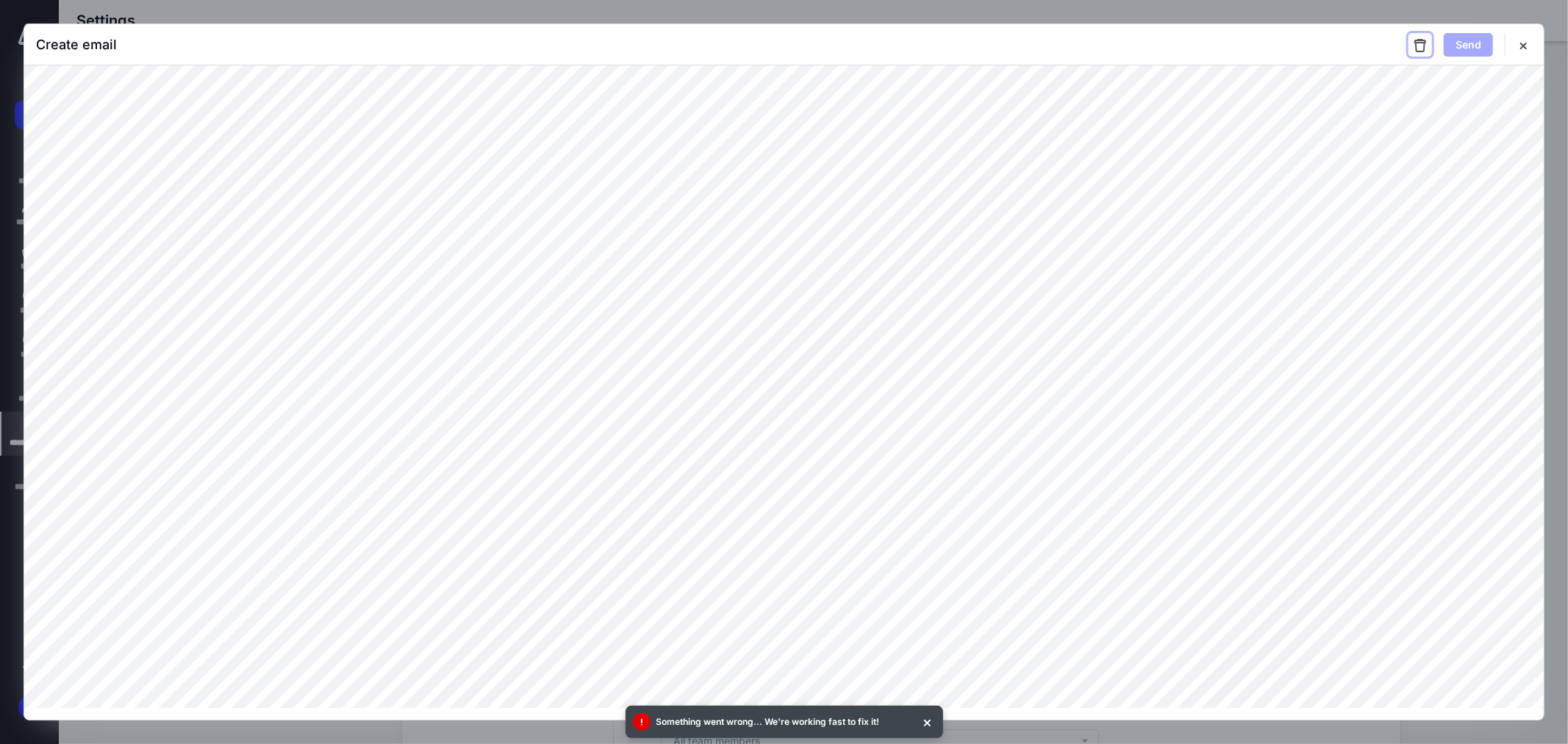 type 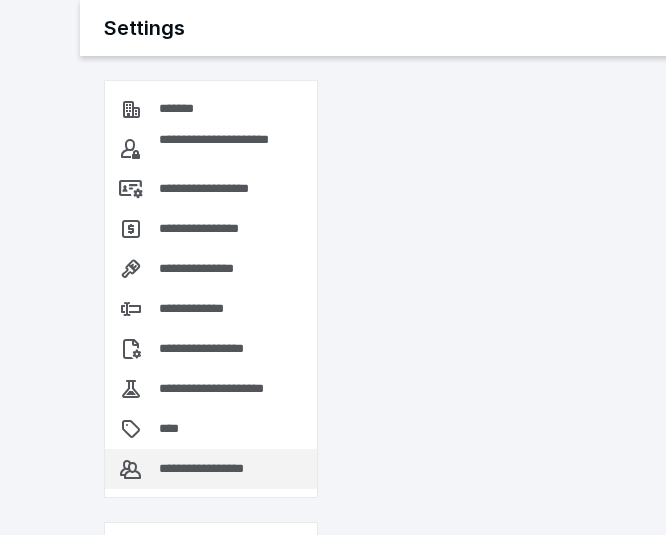 scroll, scrollTop: 0, scrollLeft: 0, axis: both 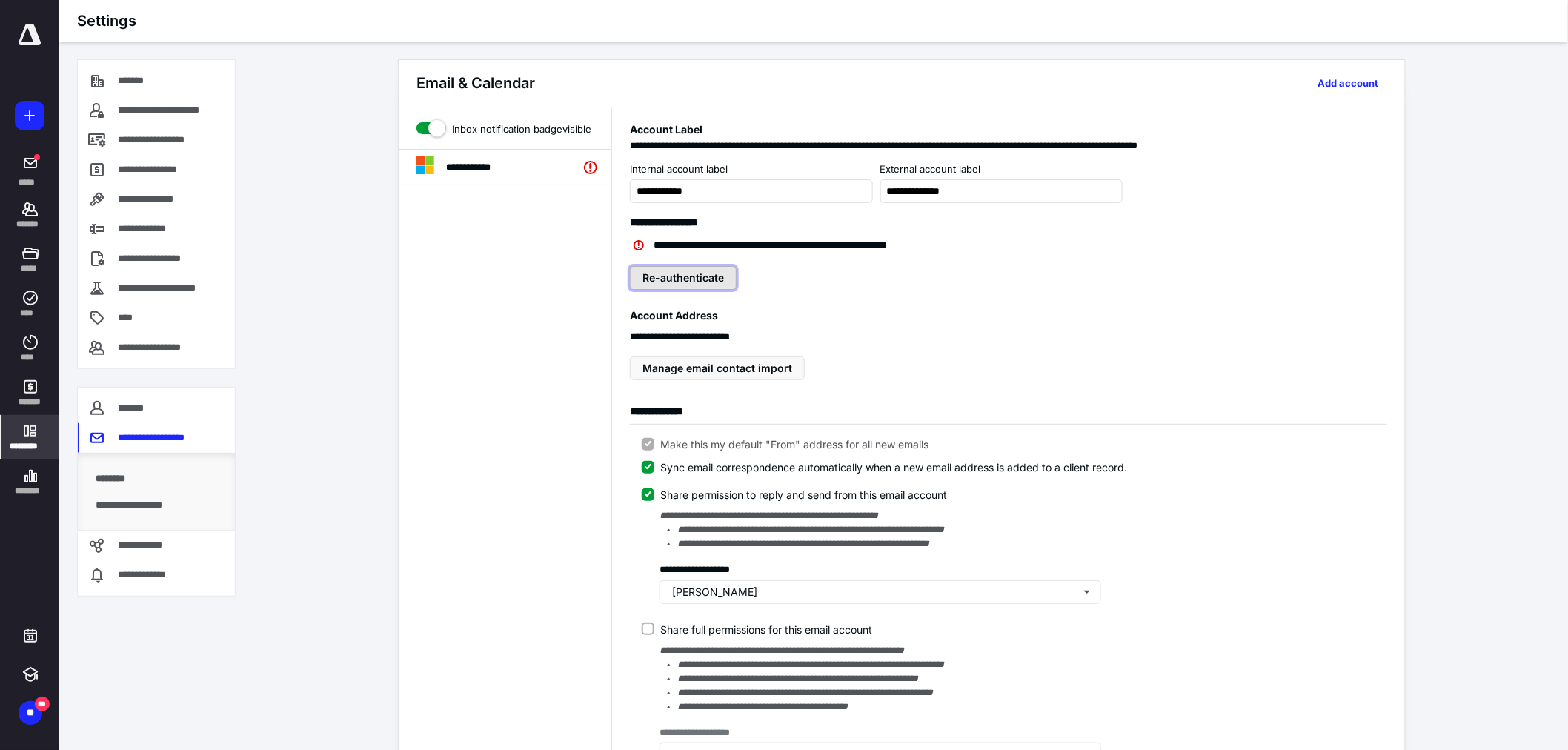 click on "Re-authenticate" at bounding box center (683, 278) 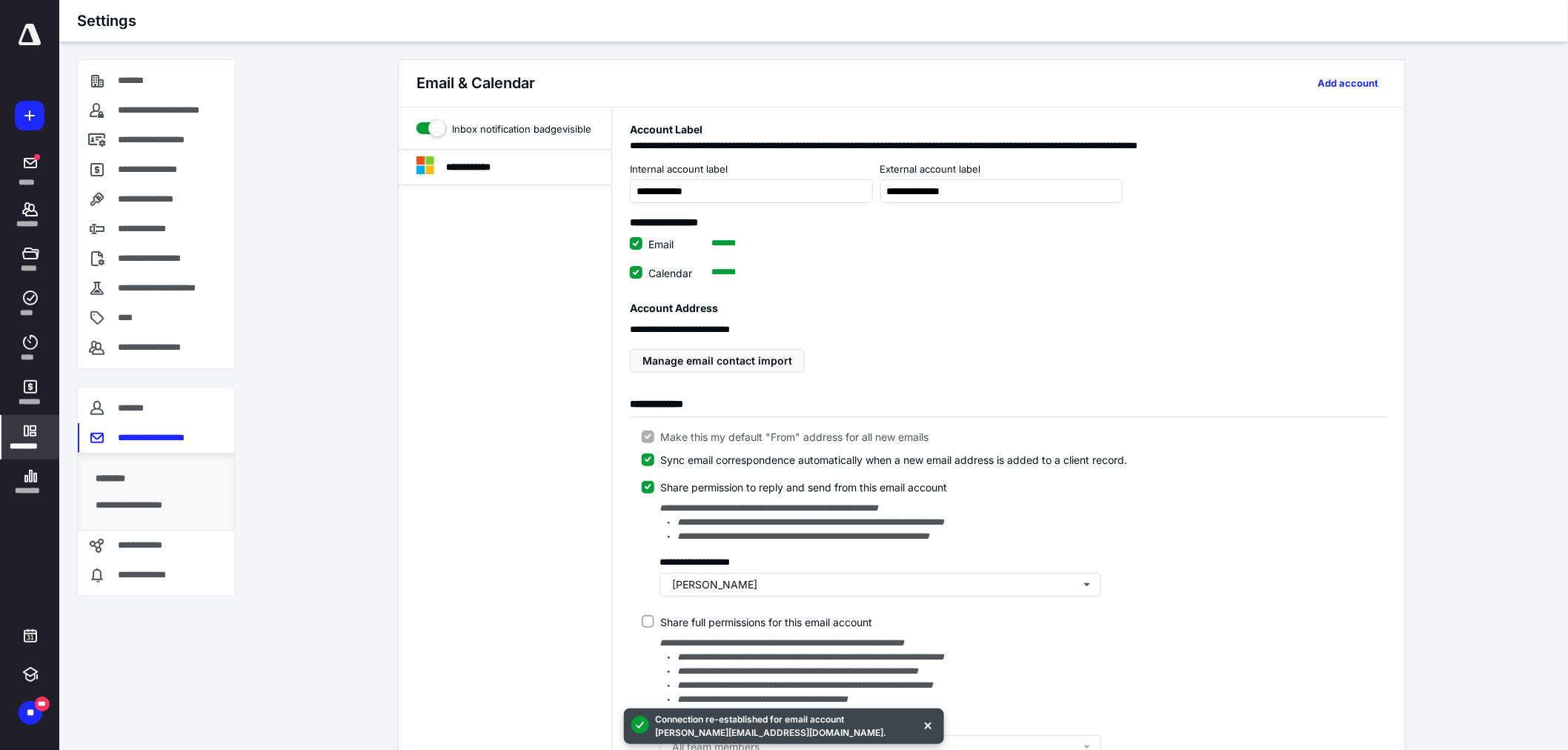 drag, startPoint x: 939, startPoint y: 727, endPoint x: 964, endPoint y: 683, distance: 50.60632 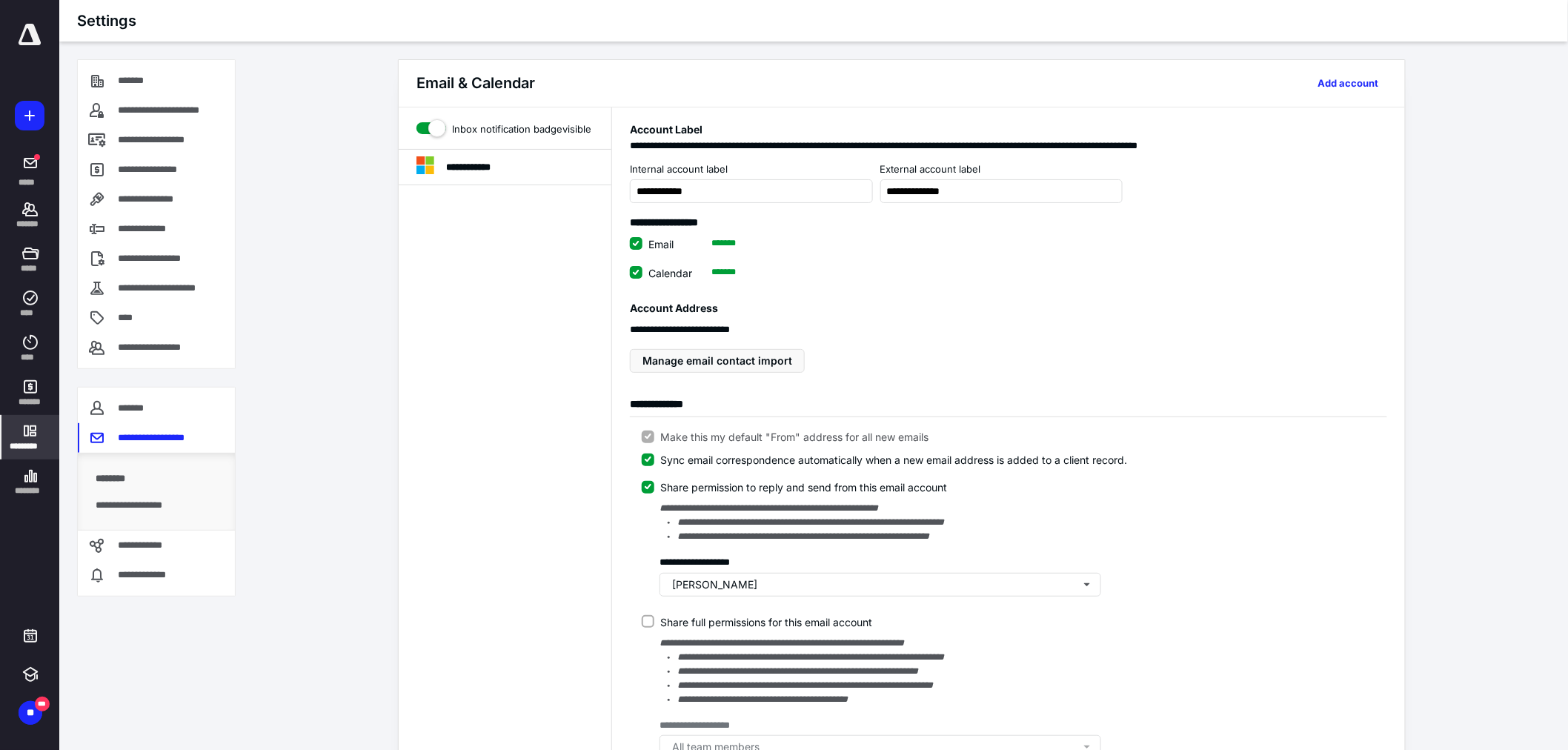 click at bounding box center [30, 35] 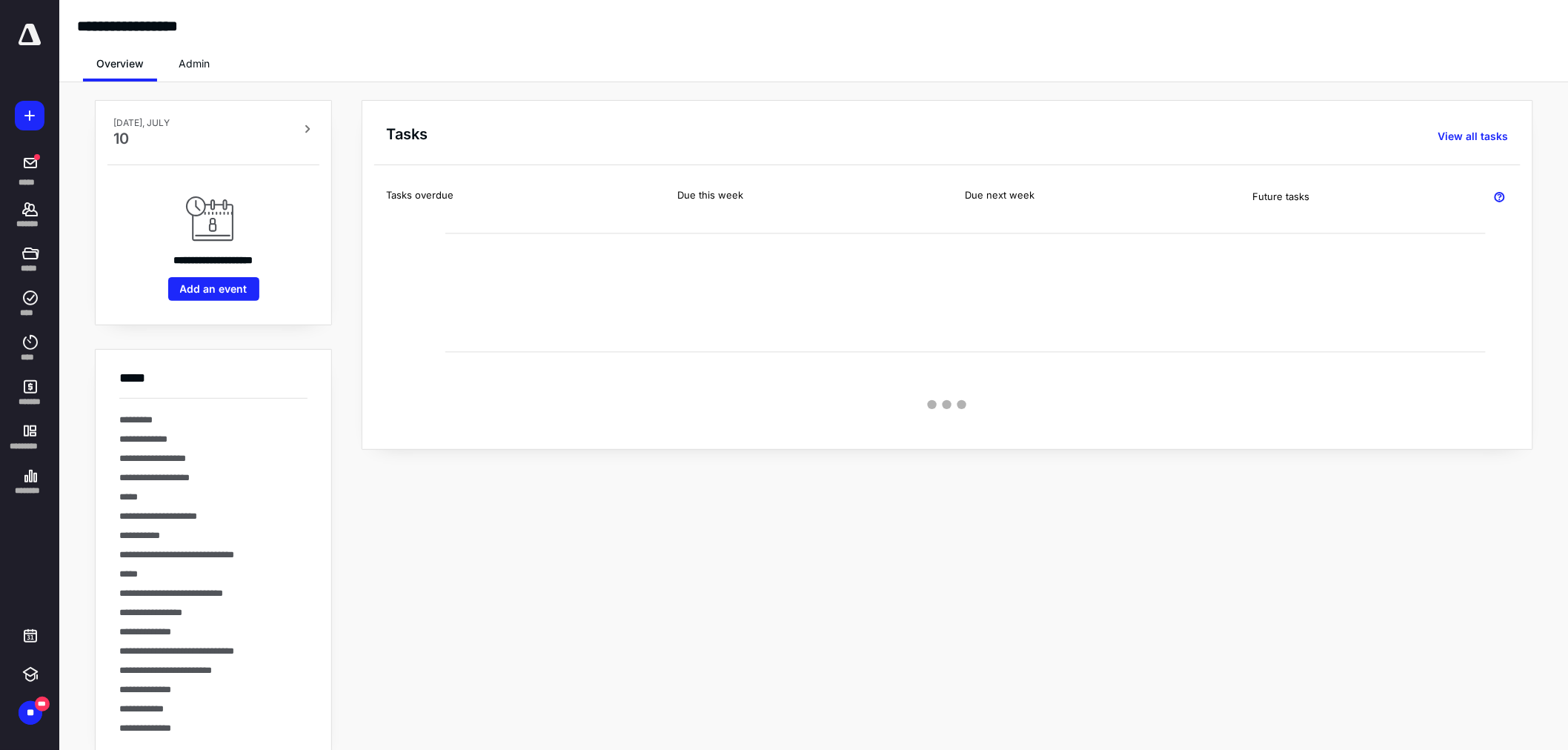 click 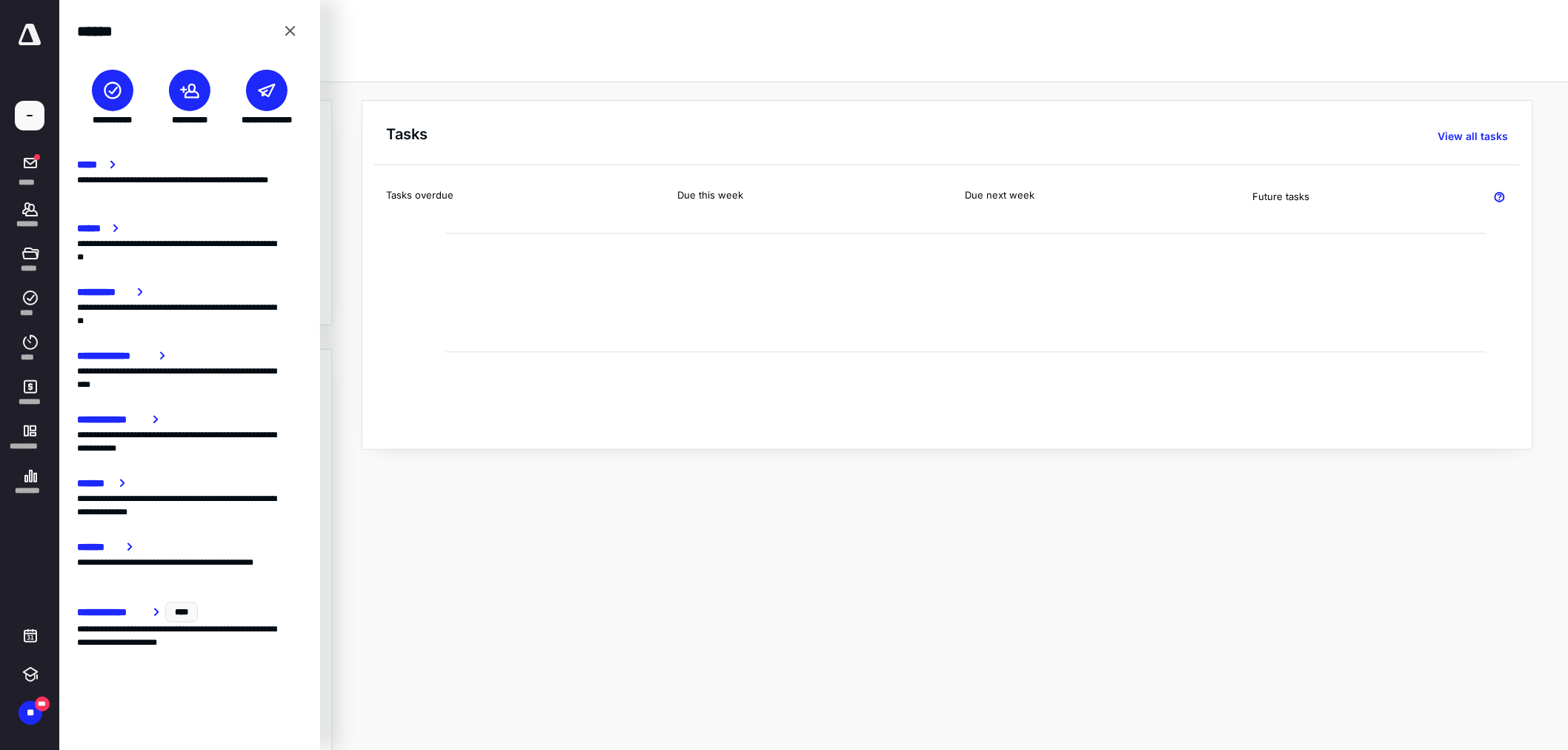 click on "*****" at bounding box center (90, 165) 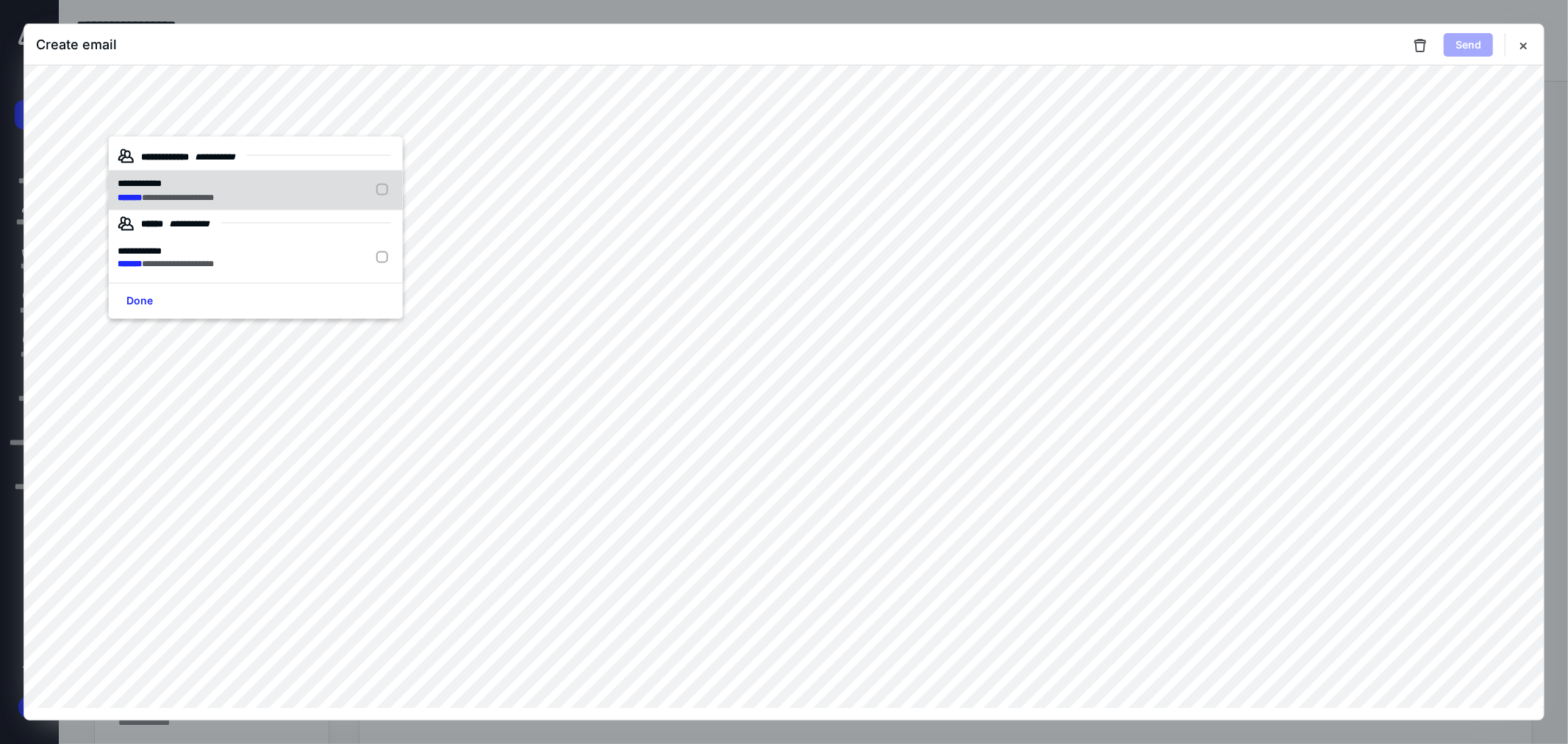click on "**********" at bounding box center [256, 190] 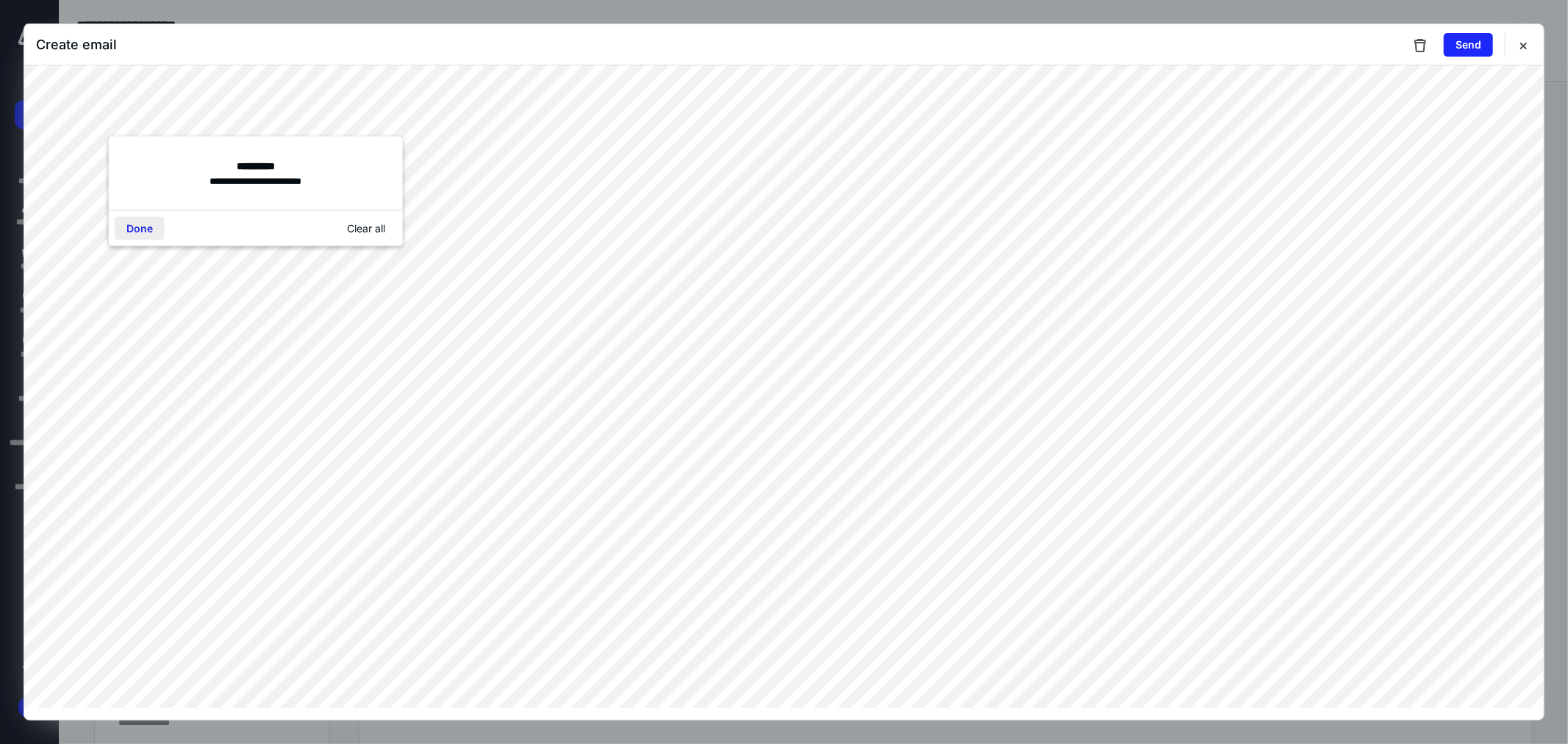 click on "Done" at bounding box center (140, 229) 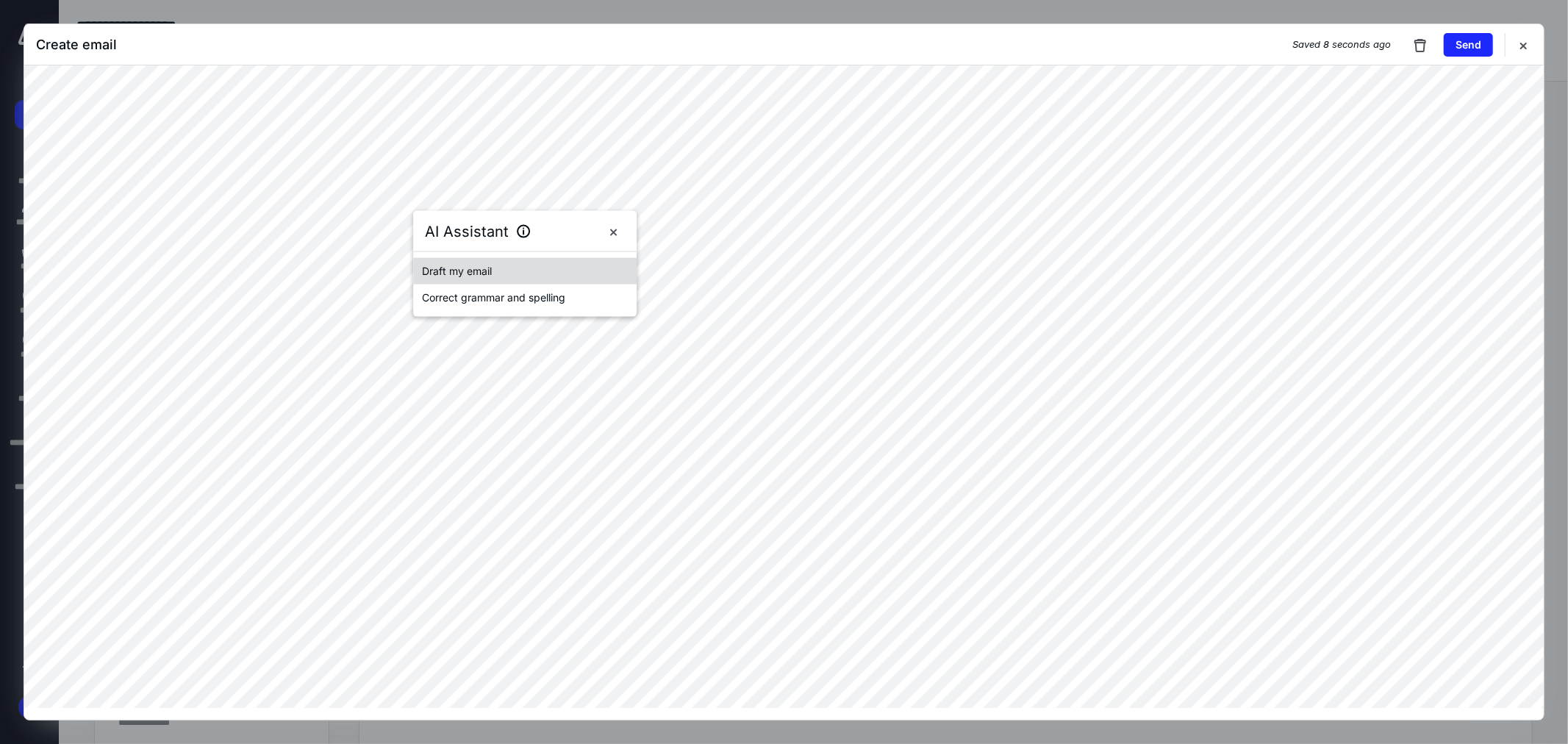 click on "Draft my email" at bounding box center [525, 271] 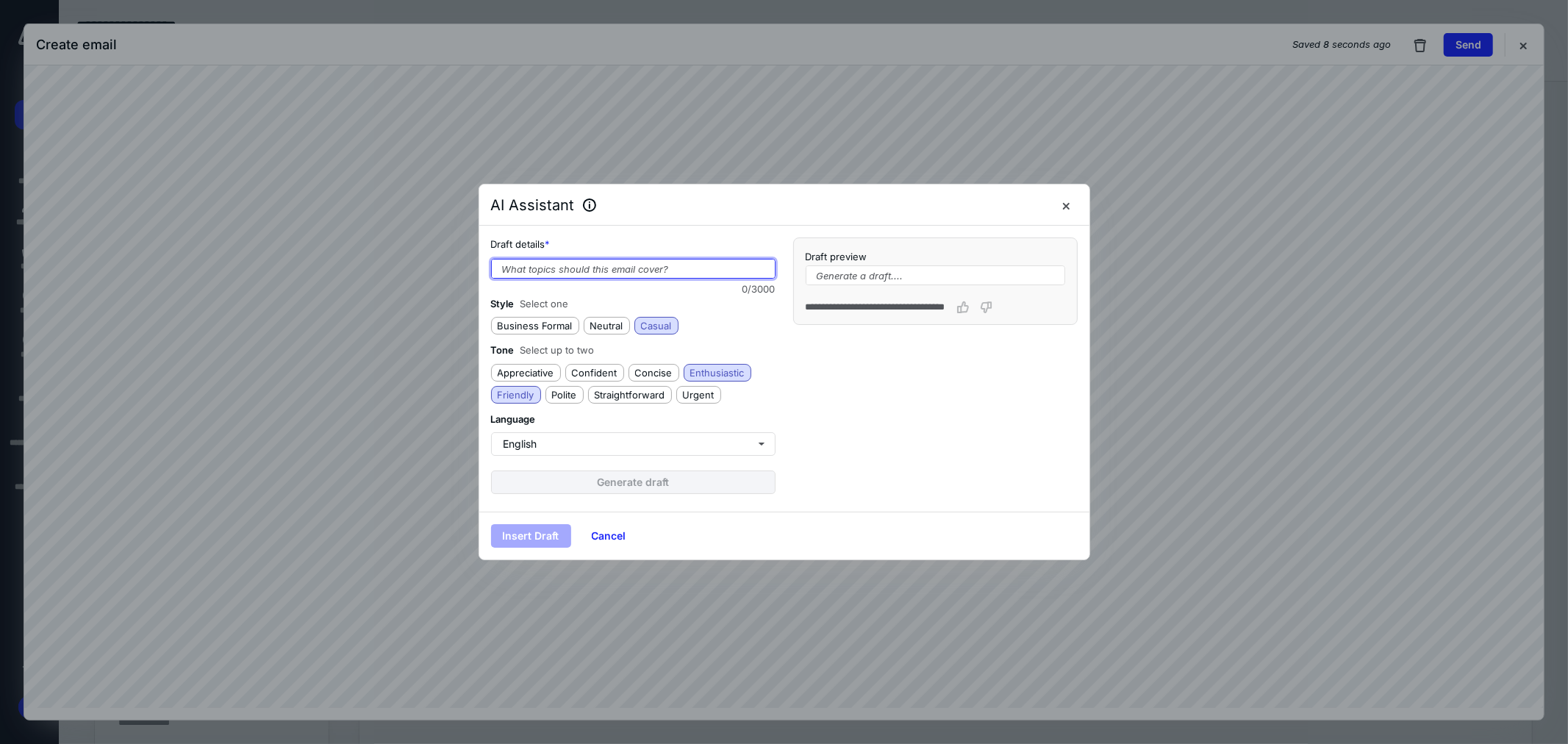 click at bounding box center [633, 268] 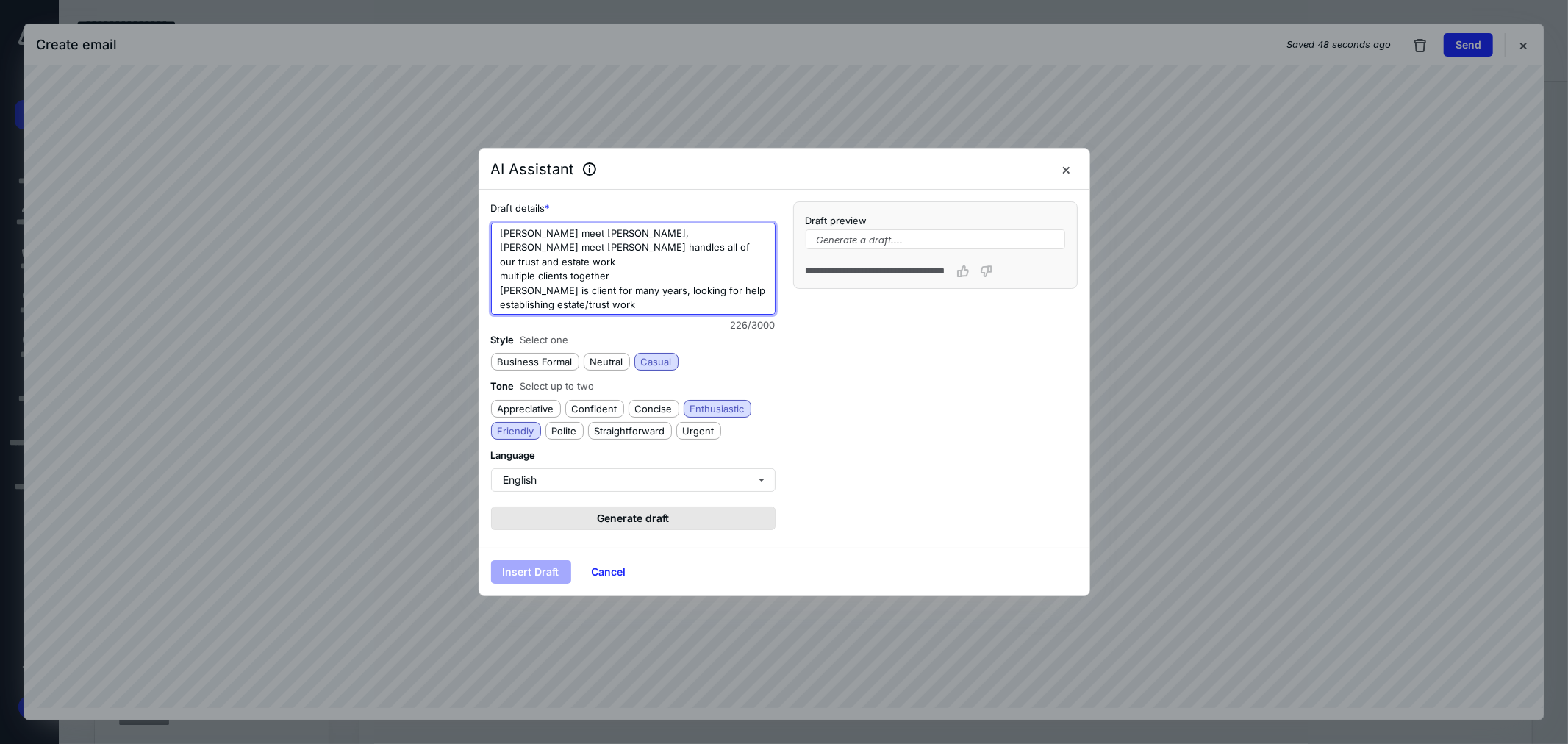 type on "Teresa meet paul motion, Paul meet teresa
paul handles all of our trust and estate work
multiple clients together
teresa is client for many years, looking for help establishing estate/trust work
let you two take it from here" 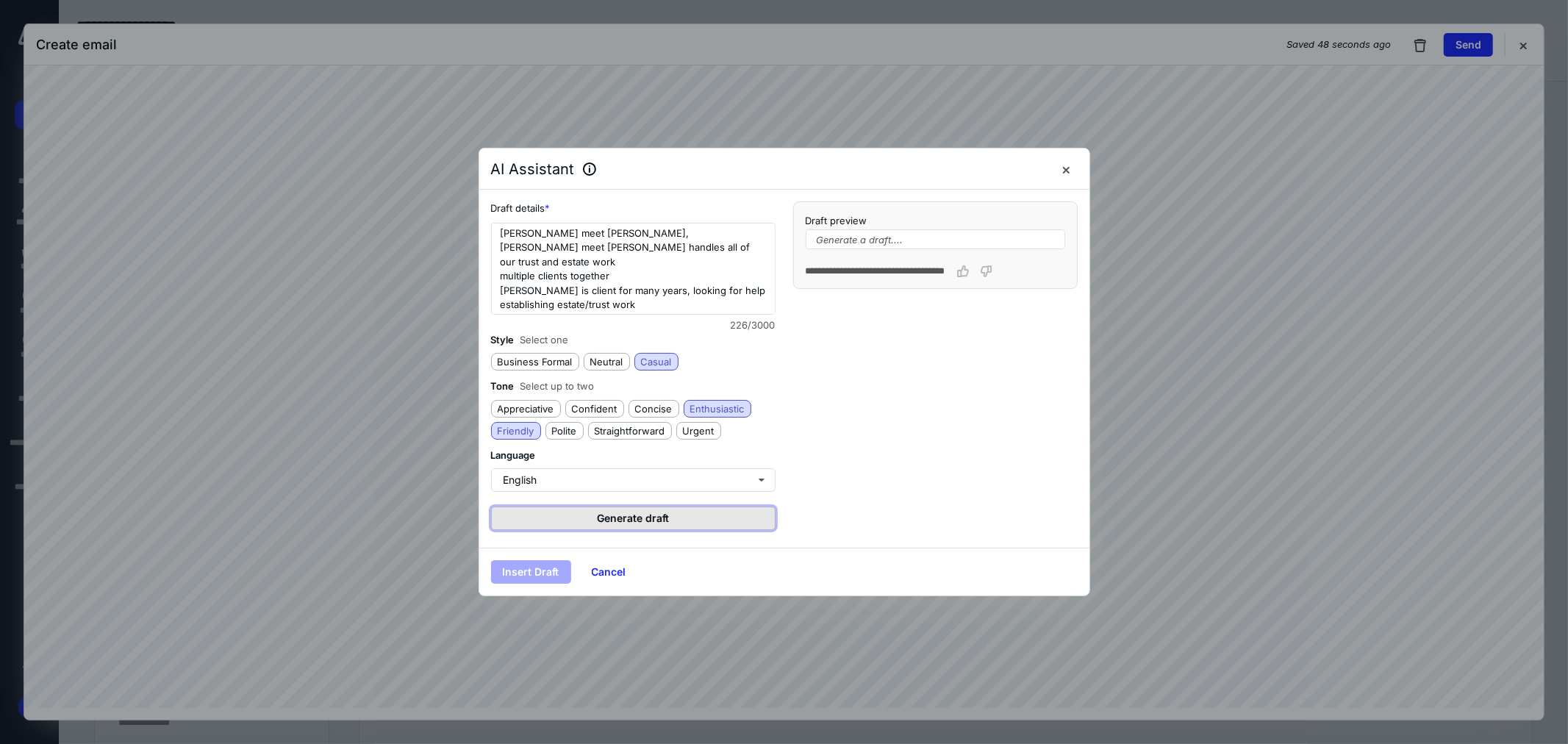 click on "Generate draft" at bounding box center [633, 518] 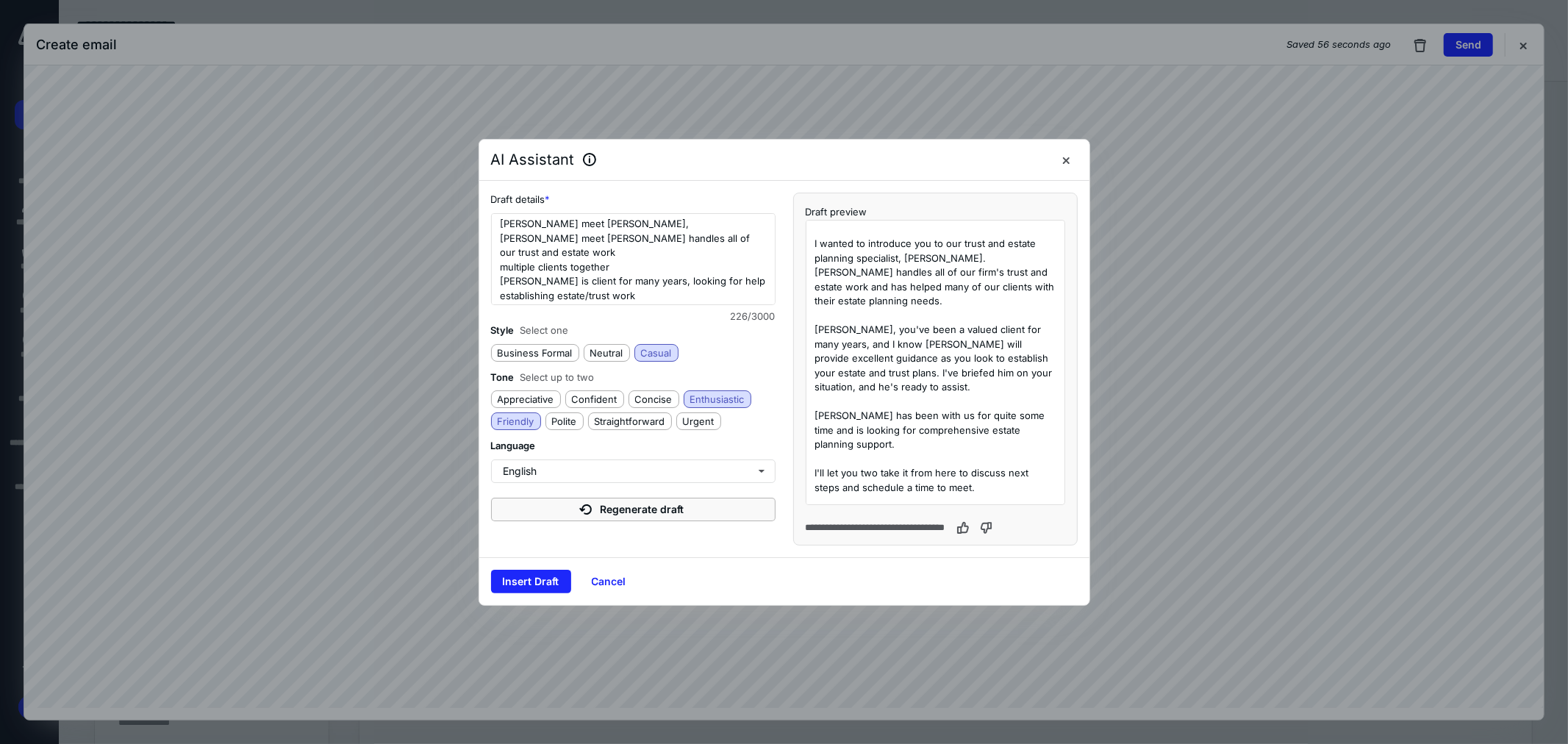 scroll, scrollTop: 0, scrollLeft: 0, axis: both 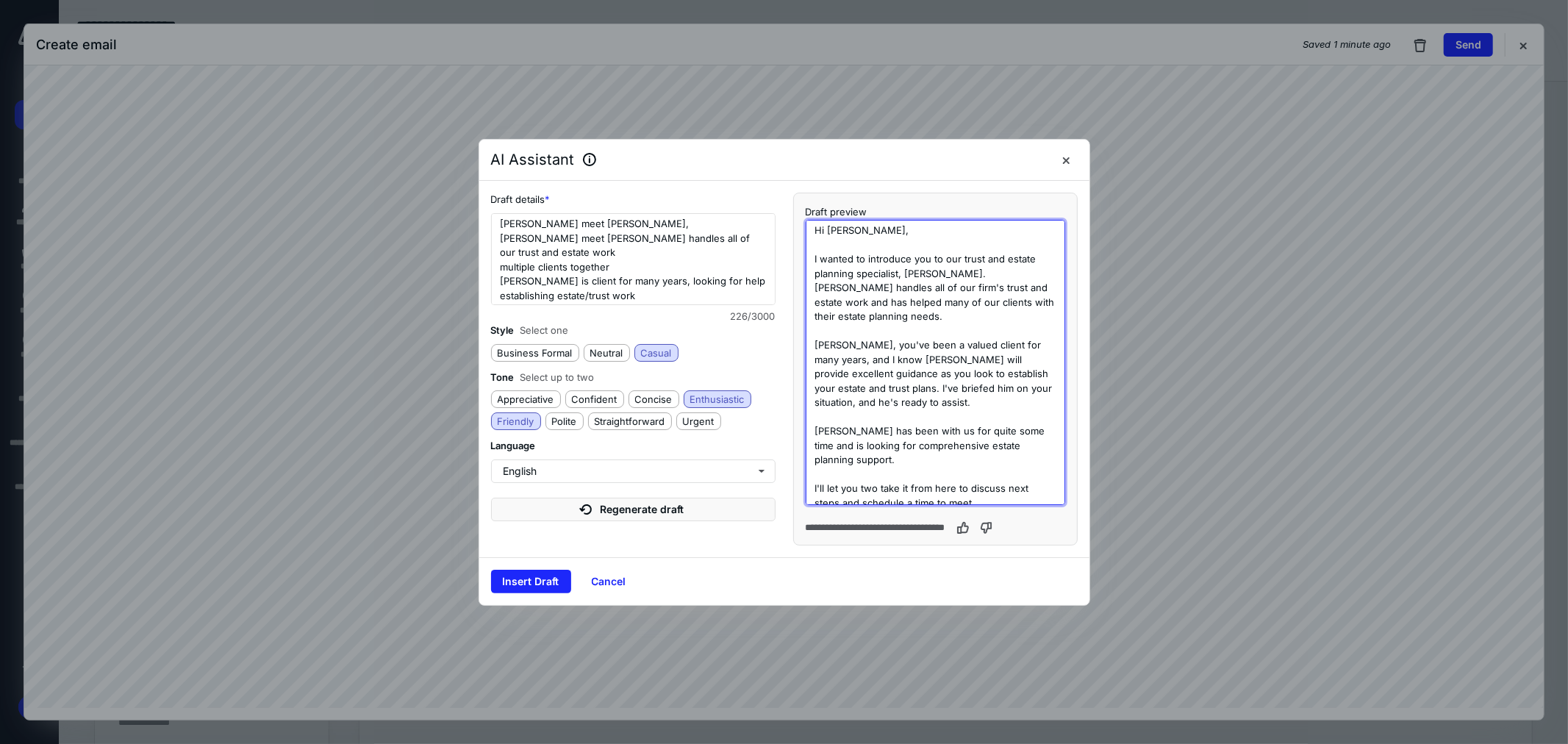 click on "Hi Judy,
I wanted to introduce you to our trust and estate planning specialist, Paul Motion. Paul handles all of our firm's trust and estate work and has helped many of our clients with their estate planning needs.
Judy, you've been a valued client for many years, and I know Paul will provide excellent guidance as you look to establish your estate and trust plans. I've briefed him on your situation, and he's ready to assist.
Paul, Judy has been with us for quite some time and is looking for comprehensive estate planning support.
I'll let you two take it from here to discuss next steps and schedule a time to meet.
Thanks," at bounding box center [935, 362] 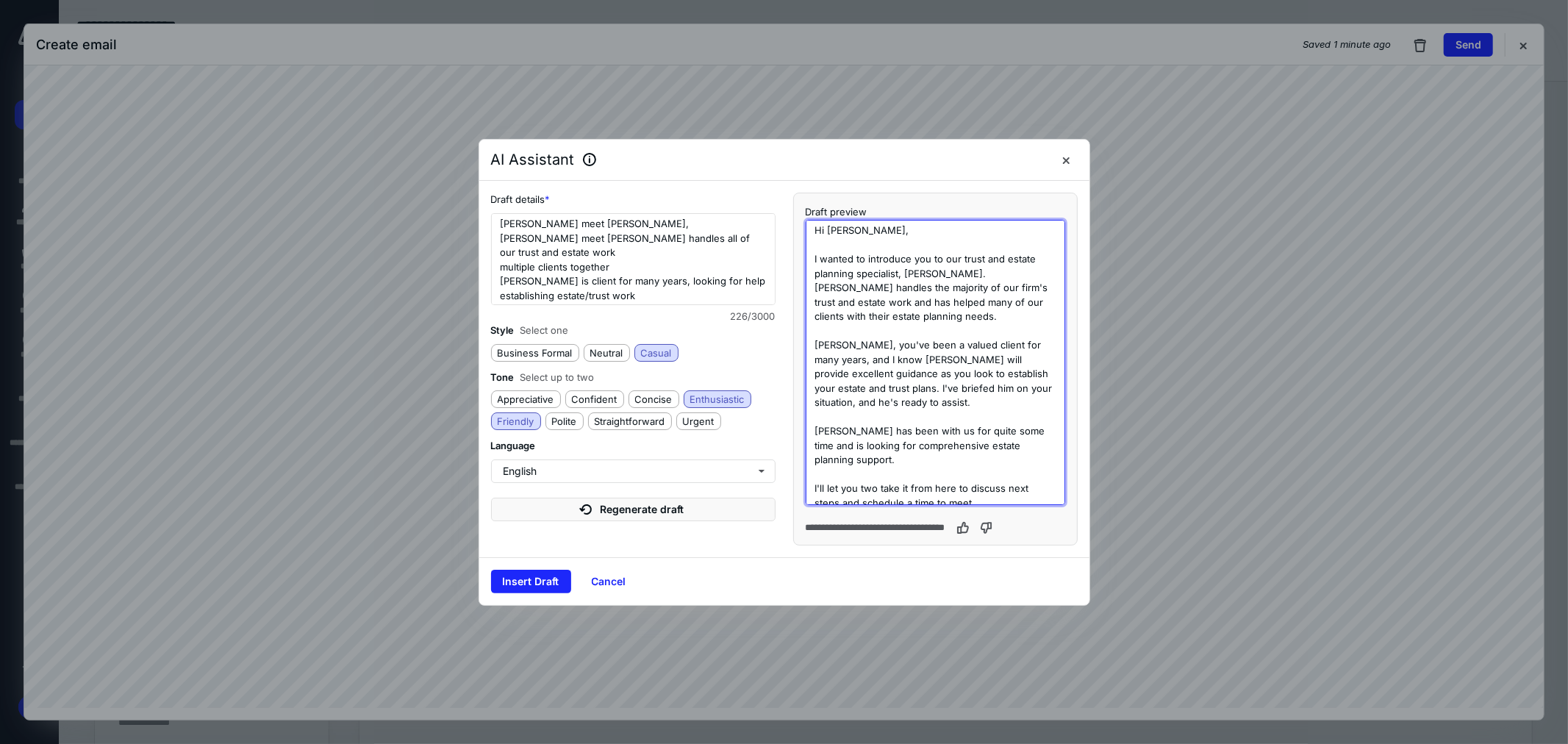 scroll, scrollTop: 52, scrollLeft: 0, axis: vertical 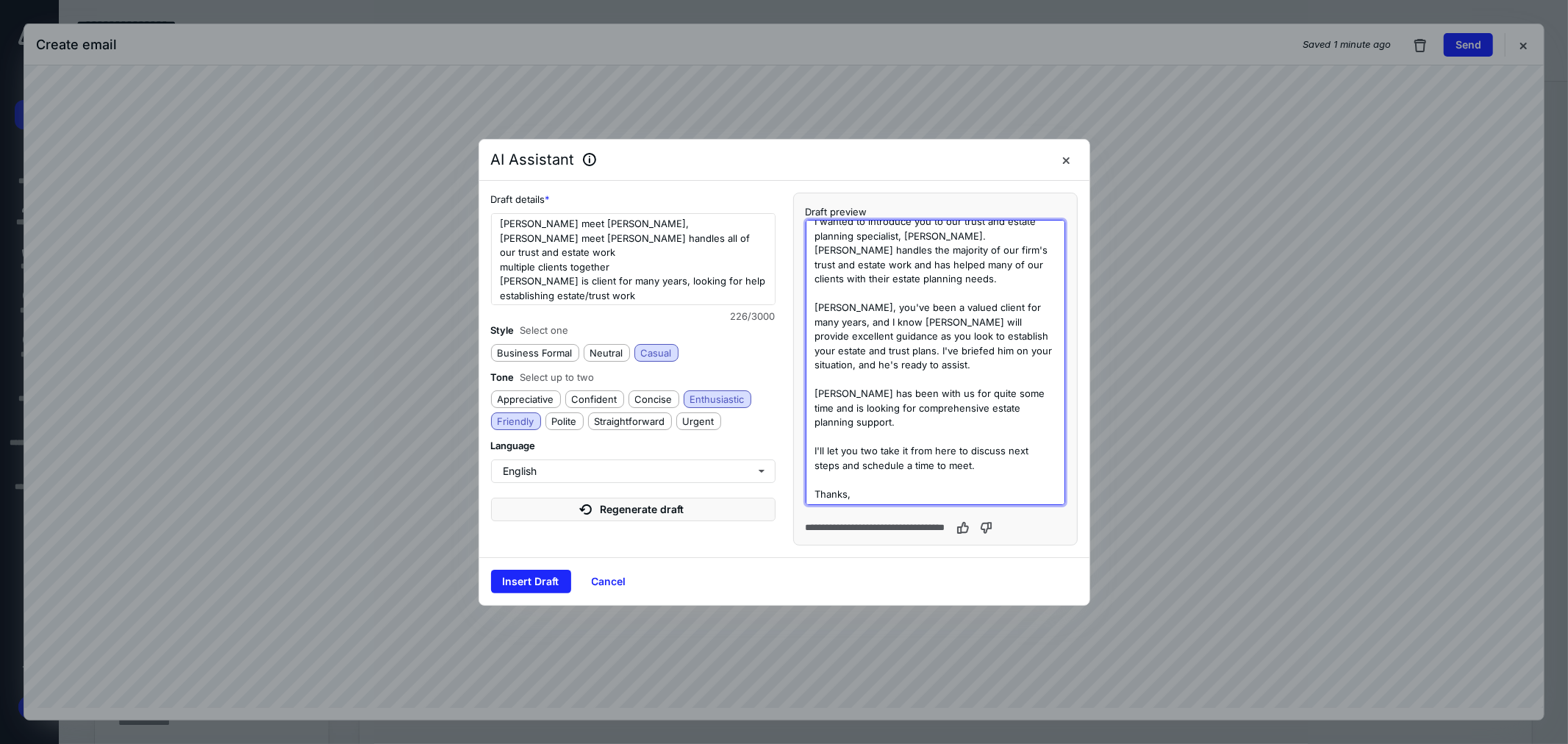 drag, startPoint x: 862, startPoint y: 341, endPoint x: 794, endPoint y: 335, distance: 68.26419 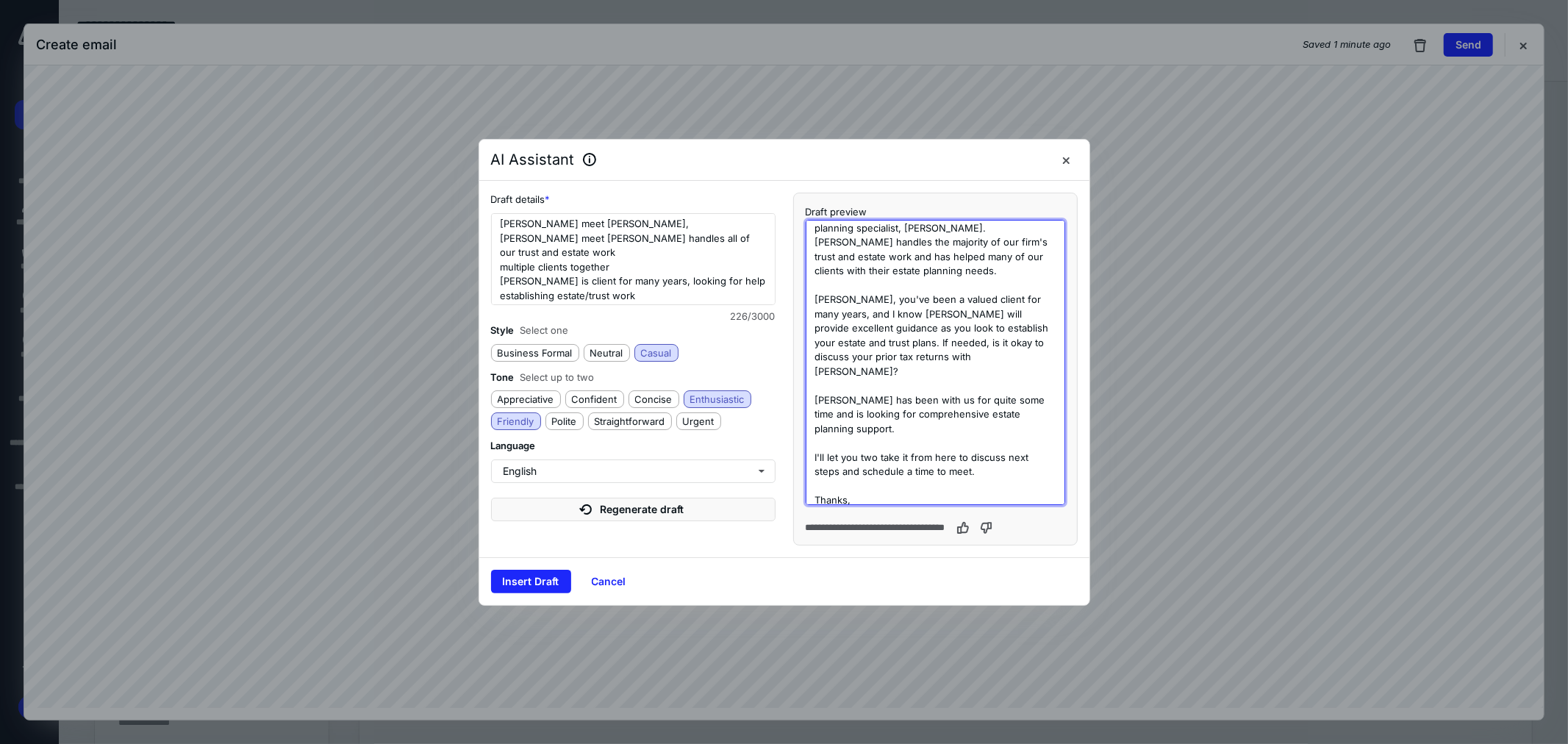 scroll, scrollTop: 52, scrollLeft: 0, axis: vertical 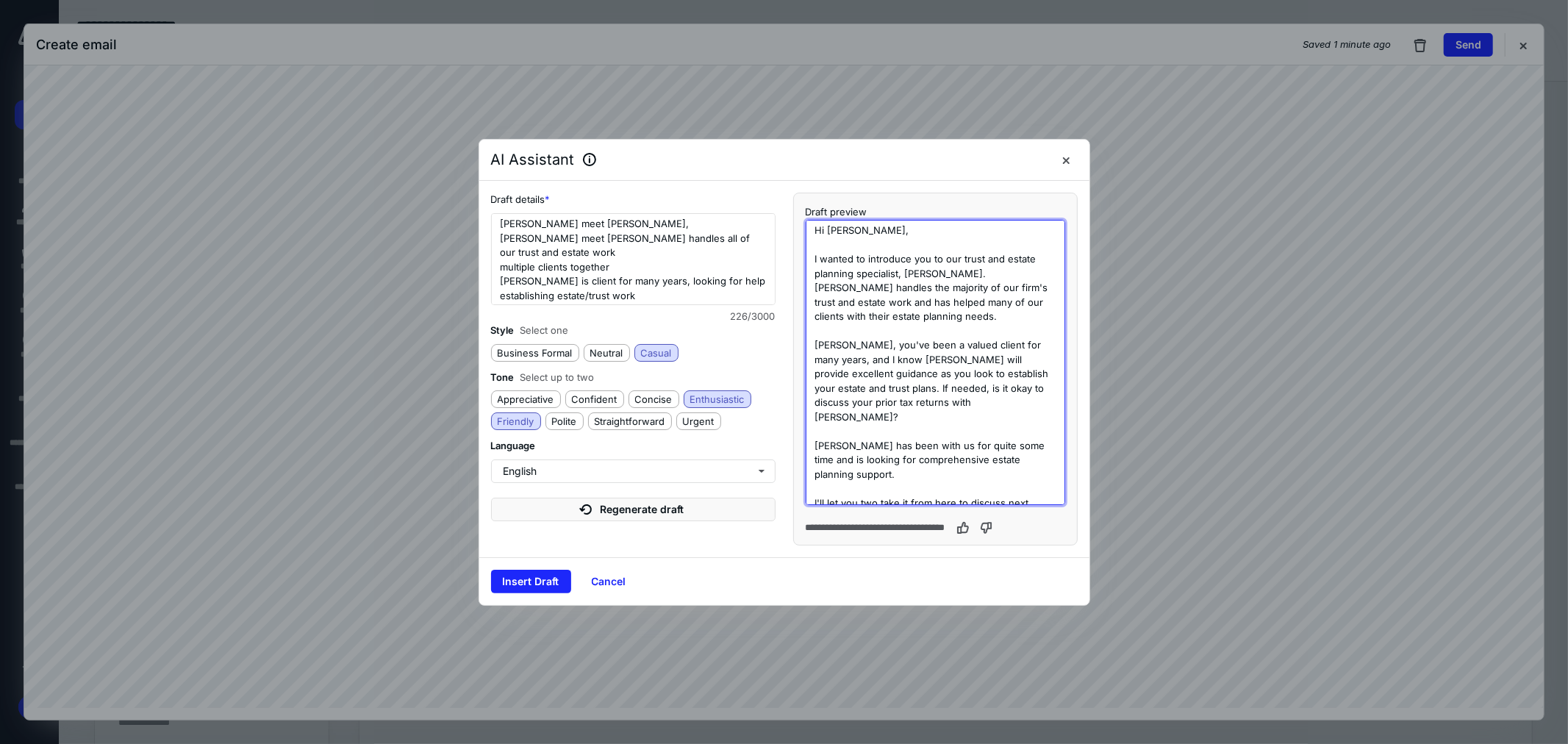 drag, startPoint x: 891, startPoint y: 478, endPoint x: 662, endPoint y: 108, distance: 435.13331 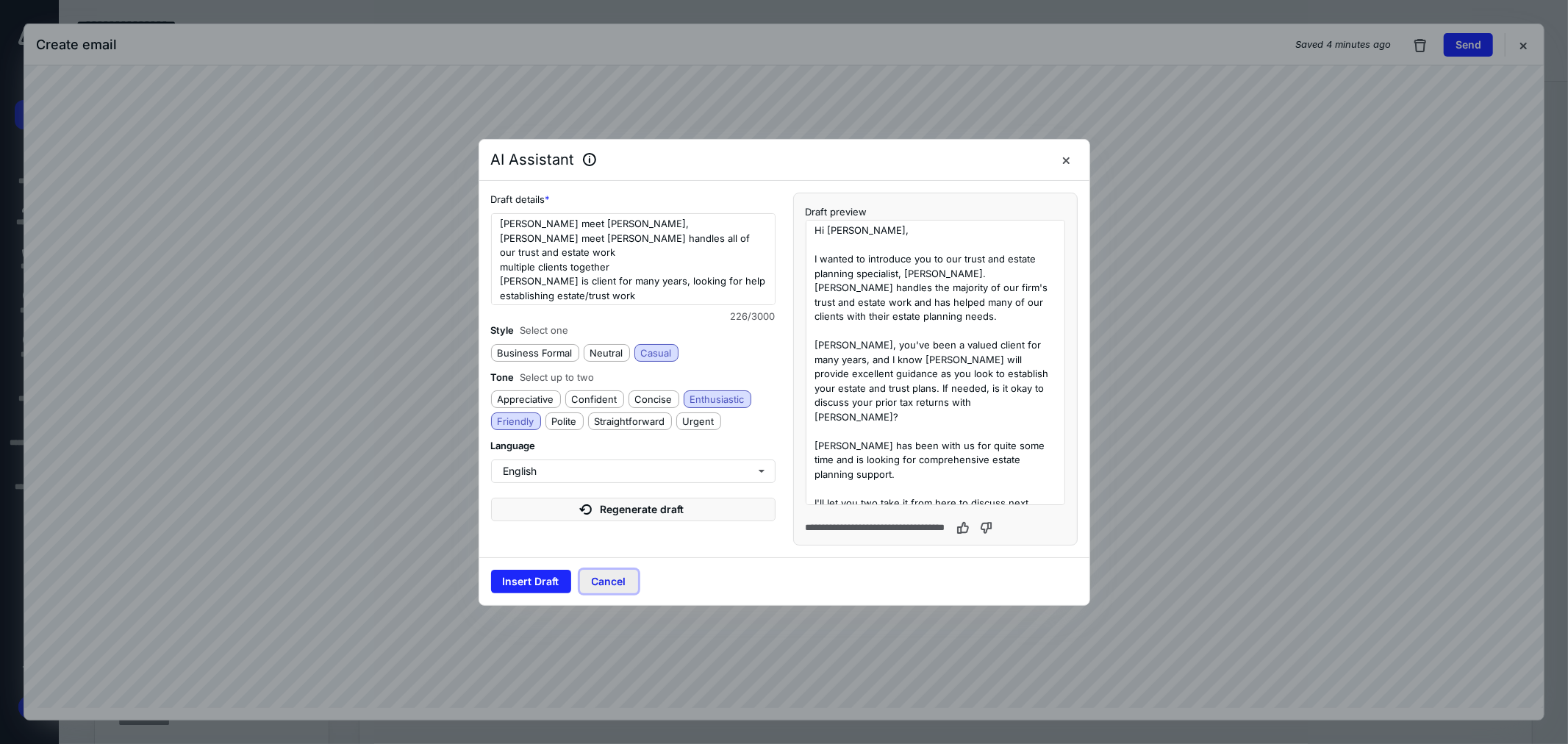 click on "Cancel" at bounding box center (609, 582) 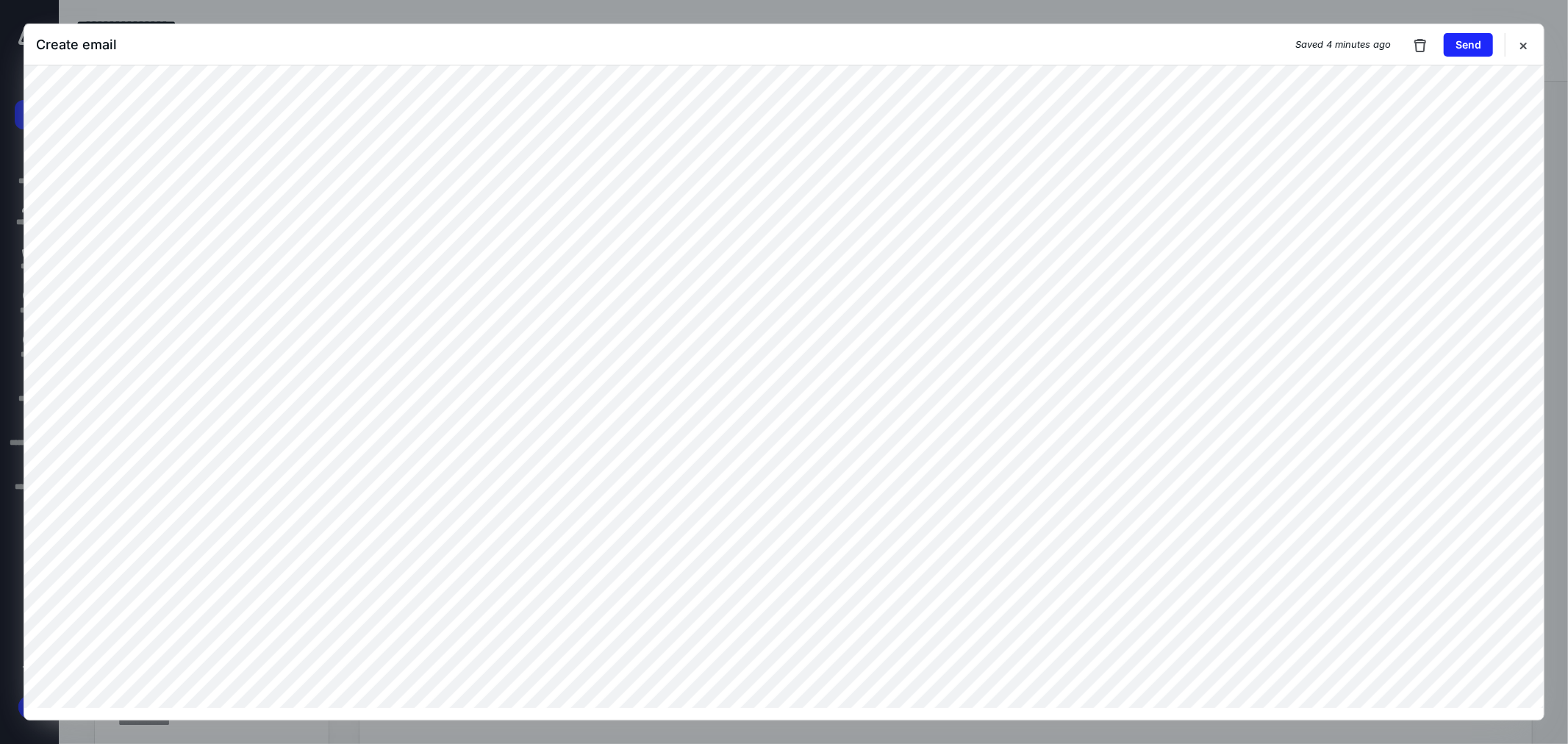 drag, startPoint x: 1516, startPoint y: 47, endPoint x: 1303, endPoint y: 59, distance: 213.33776 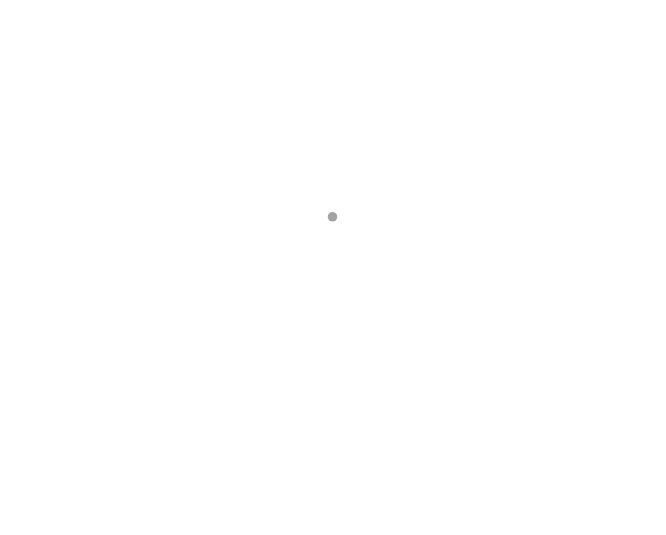 scroll, scrollTop: 0, scrollLeft: 0, axis: both 